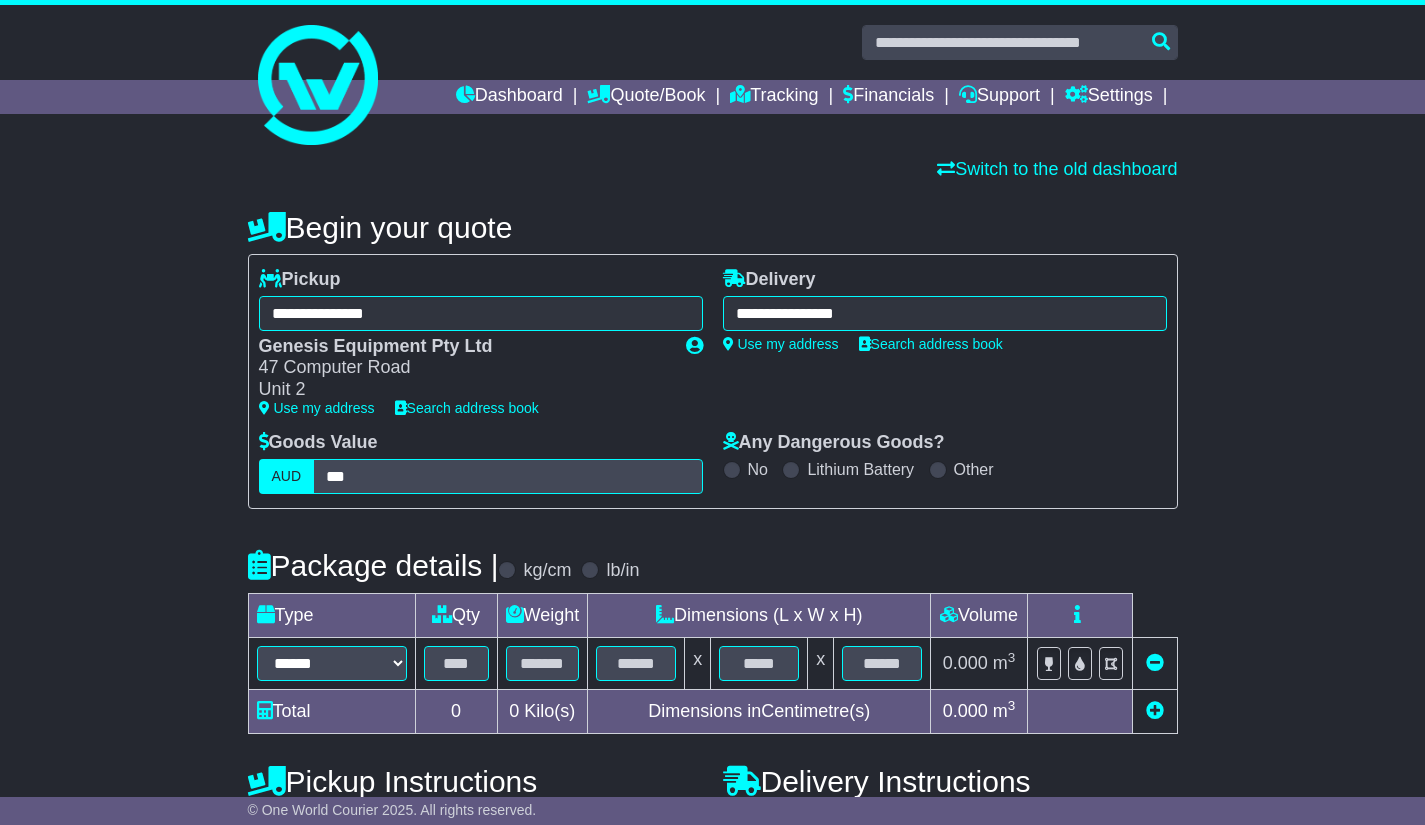 scroll, scrollTop: 0, scrollLeft: 0, axis: both 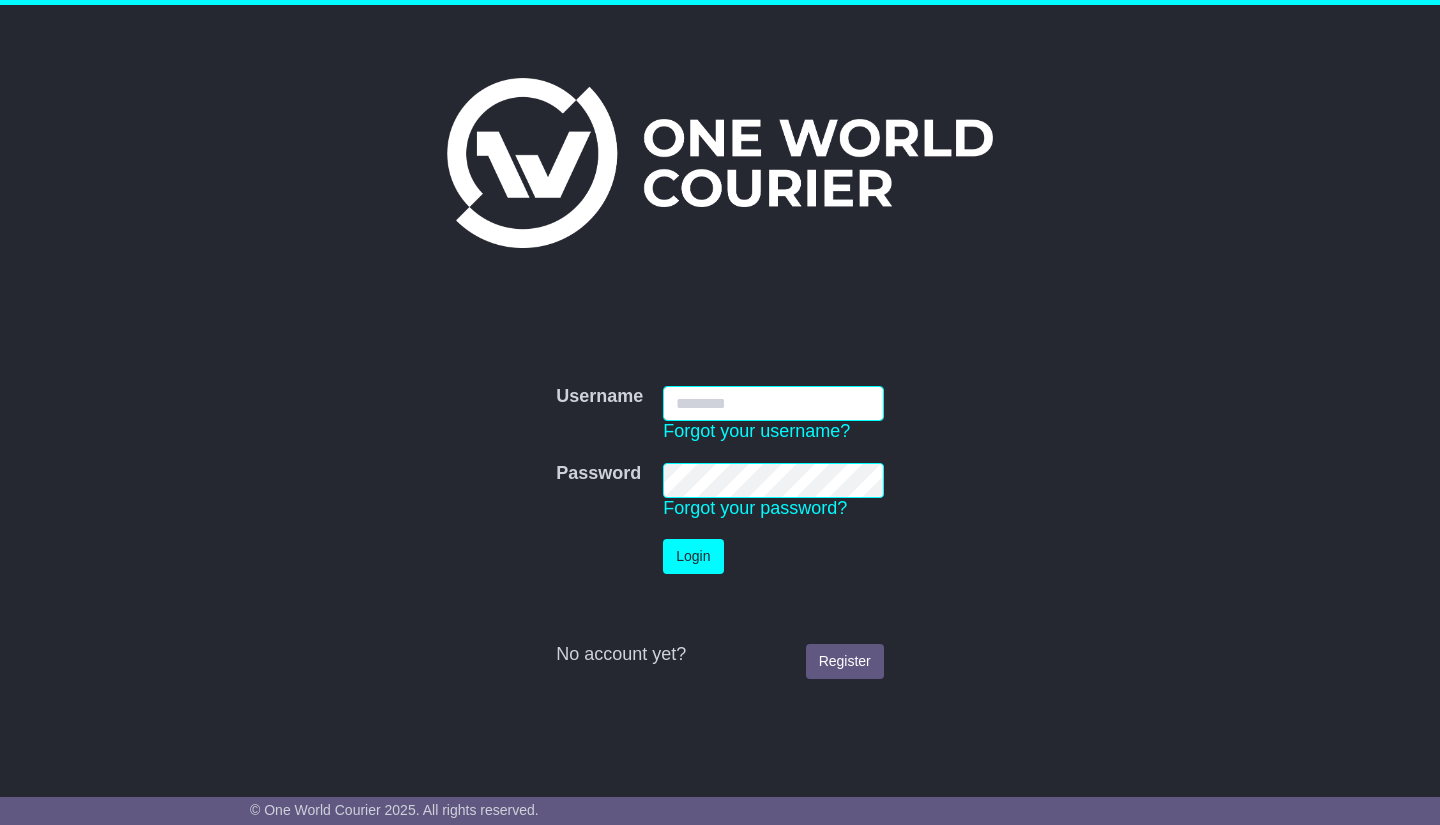 click on "Username" at bounding box center [773, 403] 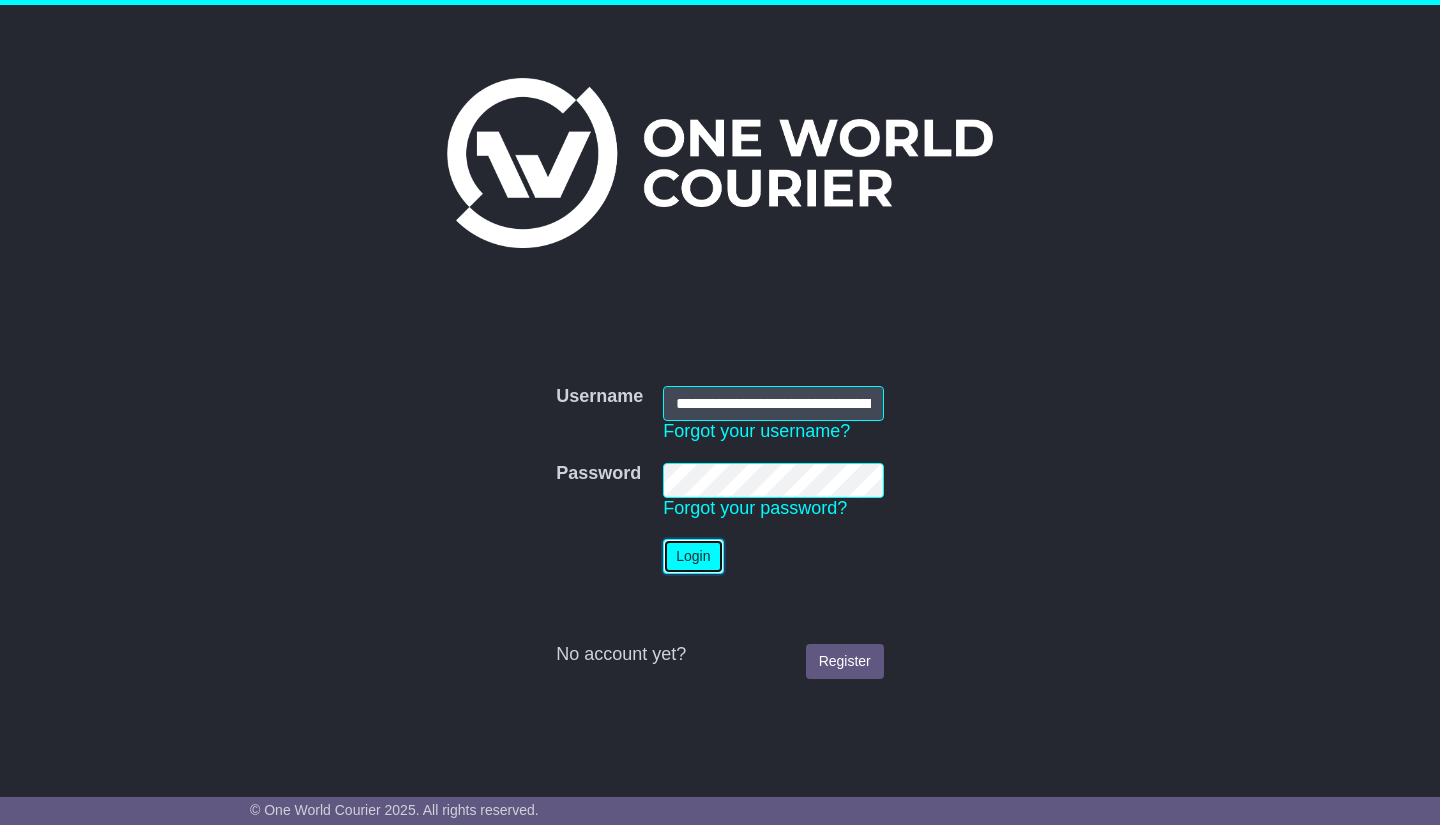 click on "Login" at bounding box center (693, 556) 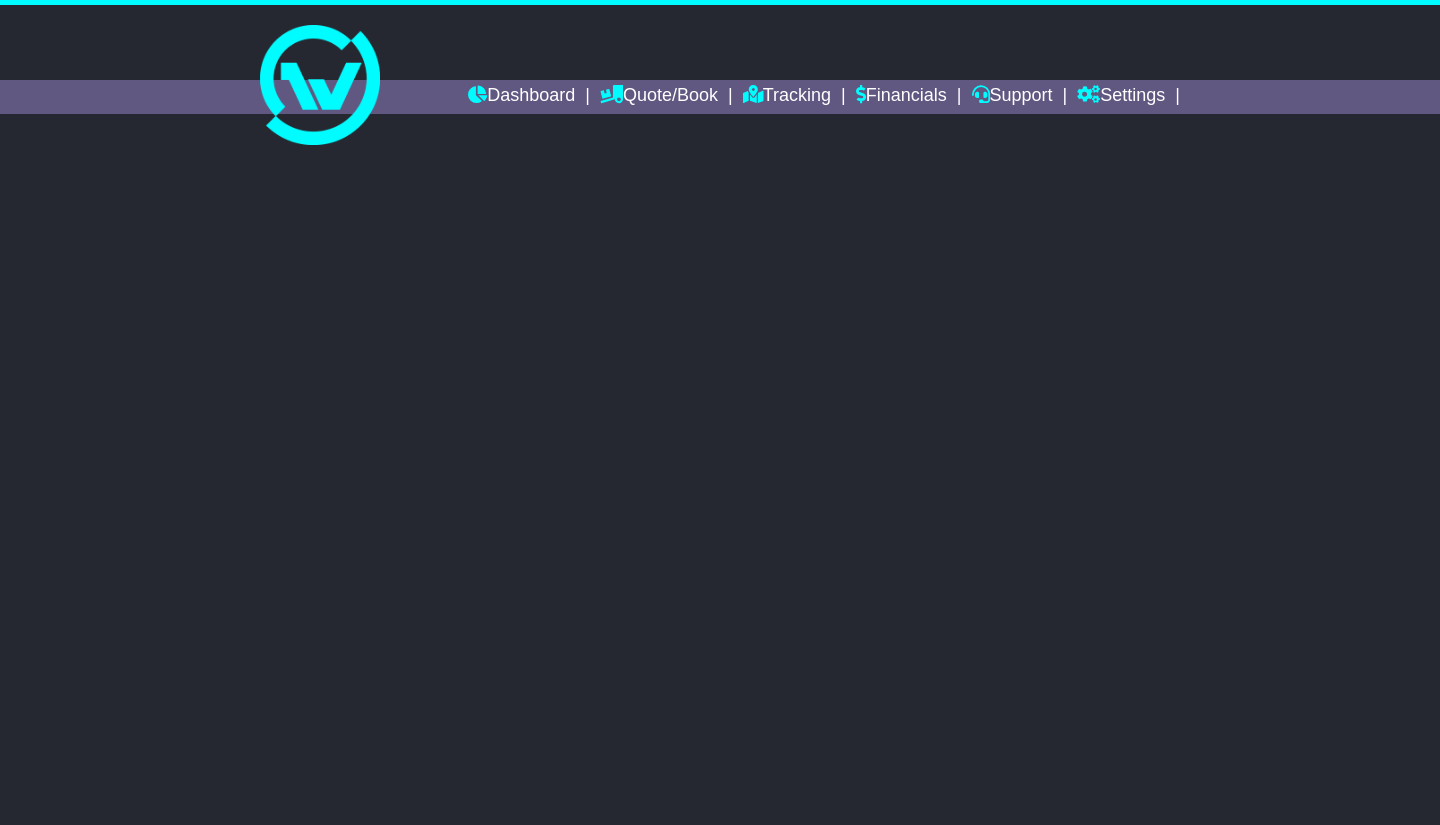 scroll, scrollTop: 0, scrollLeft: 0, axis: both 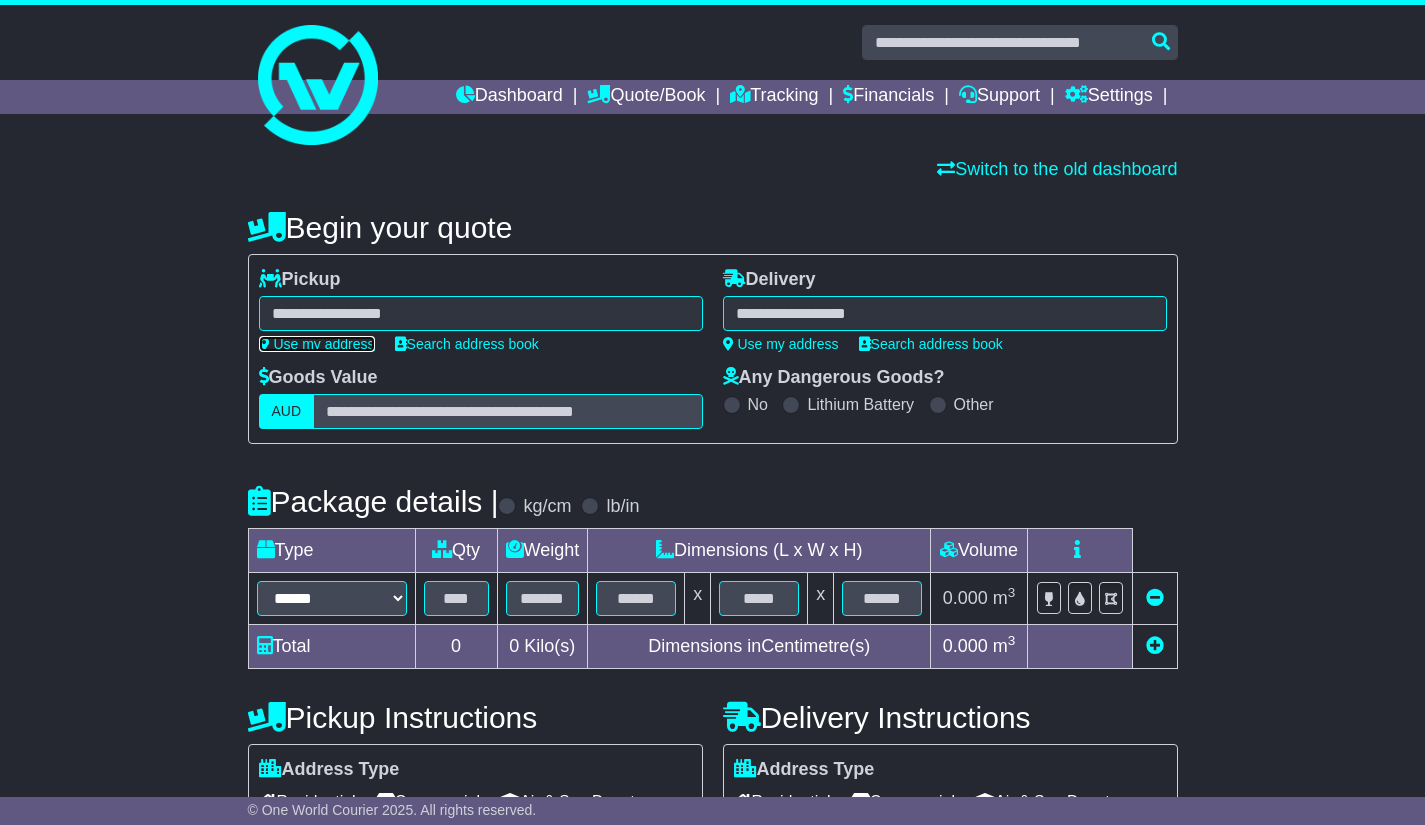 click on "Use my address" at bounding box center (317, 344) 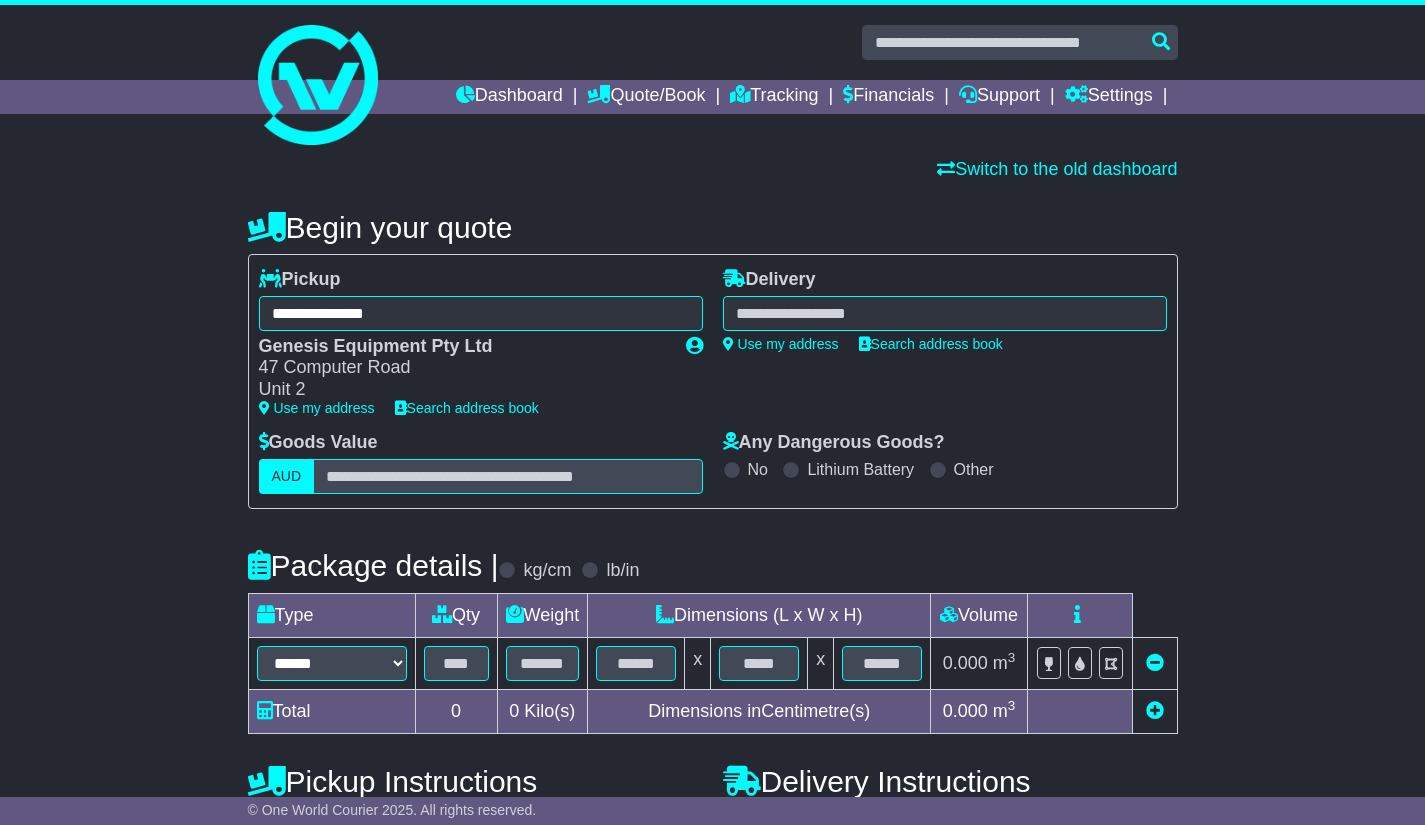click at bounding box center (945, 313) 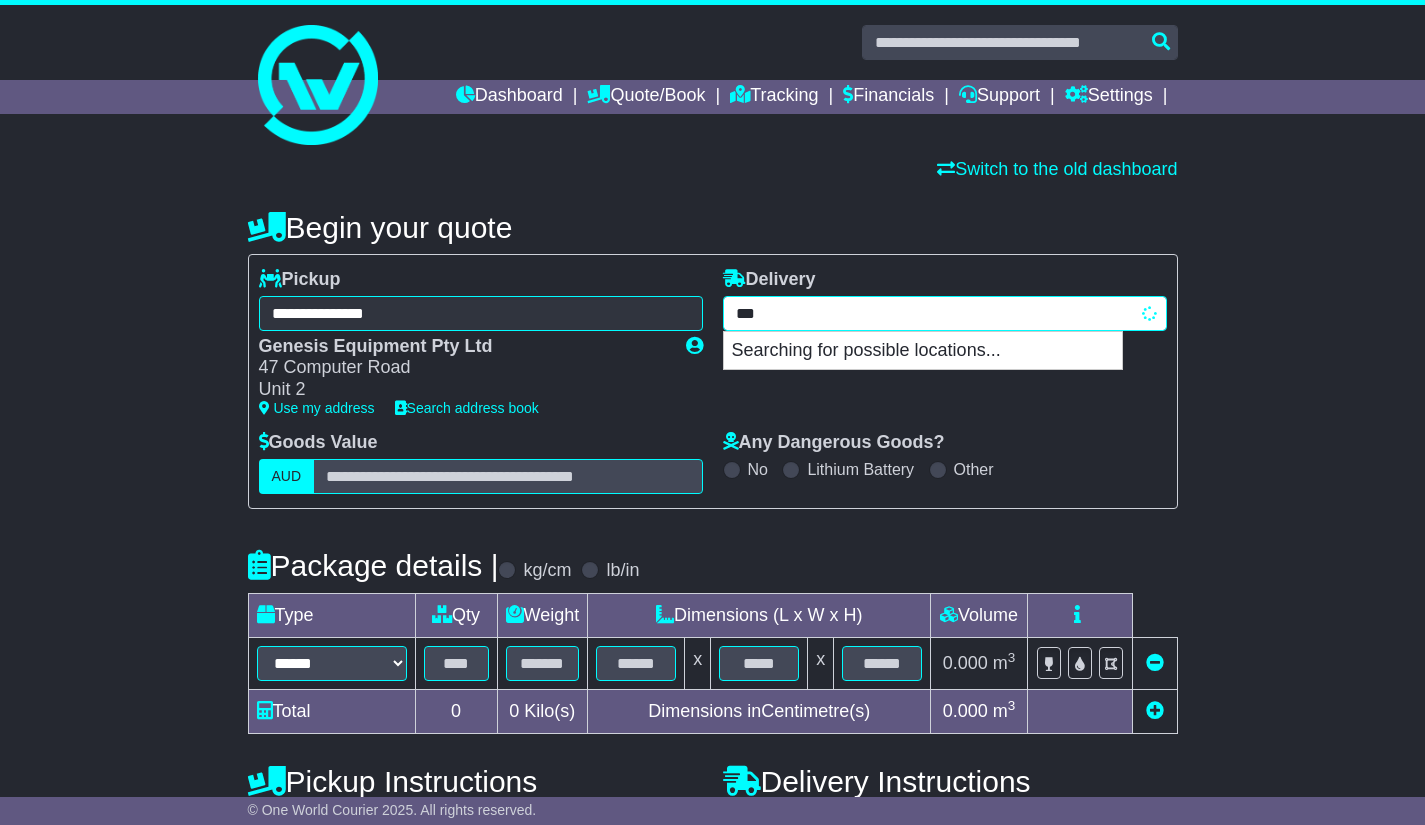 type on "****" 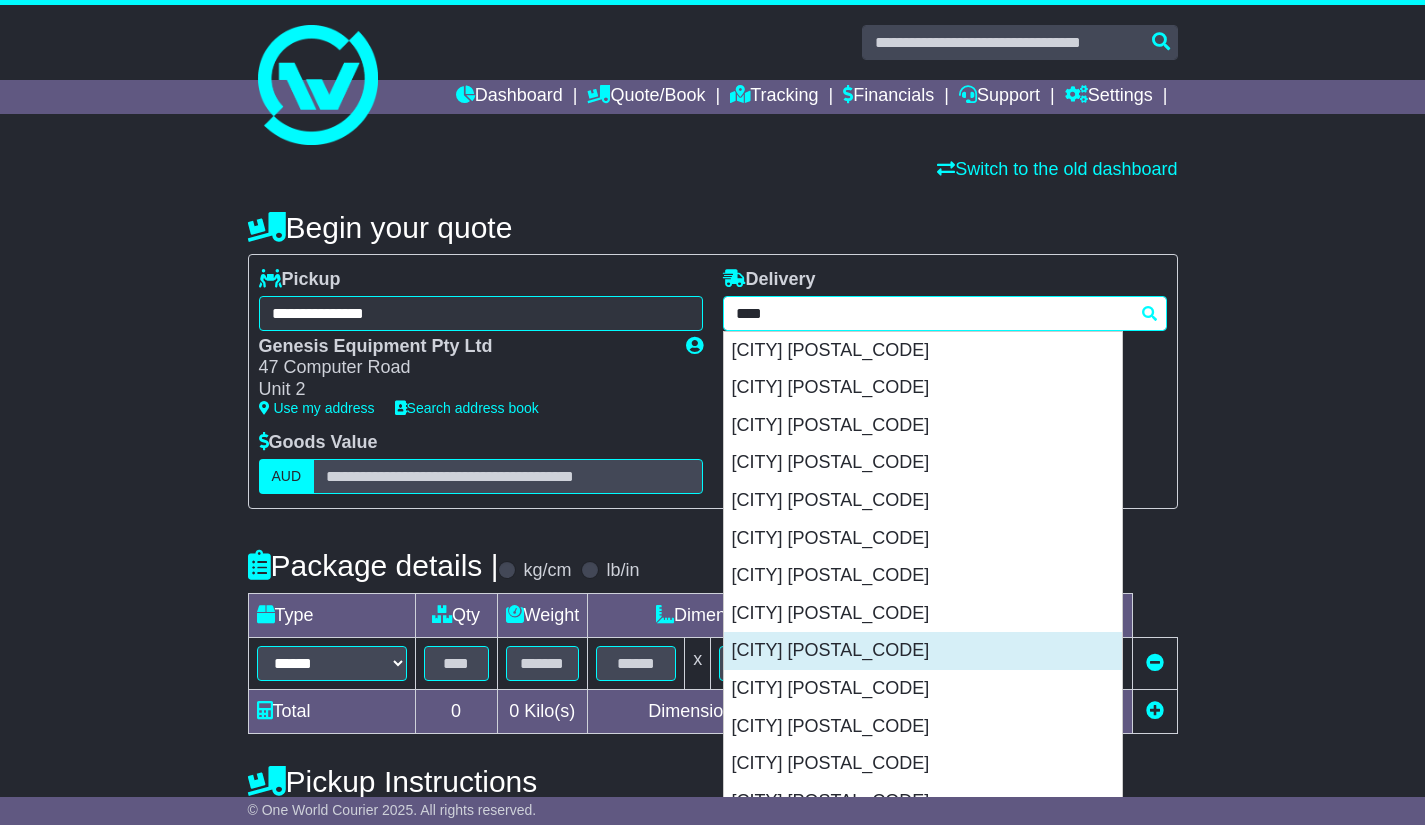 click on "[CITY] [POSTAL_CODE]" at bounding box center [923, 651] 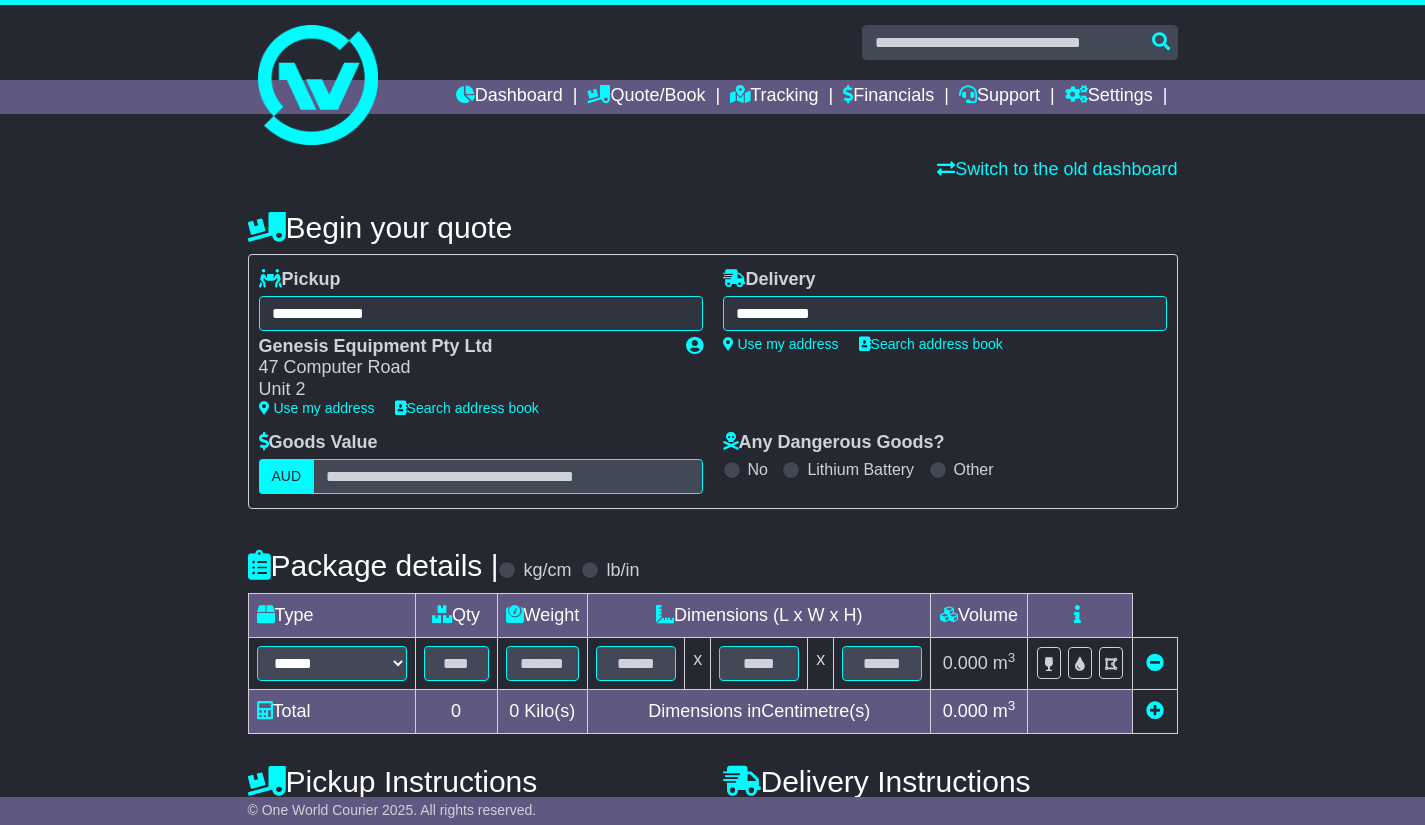 type on "**********" 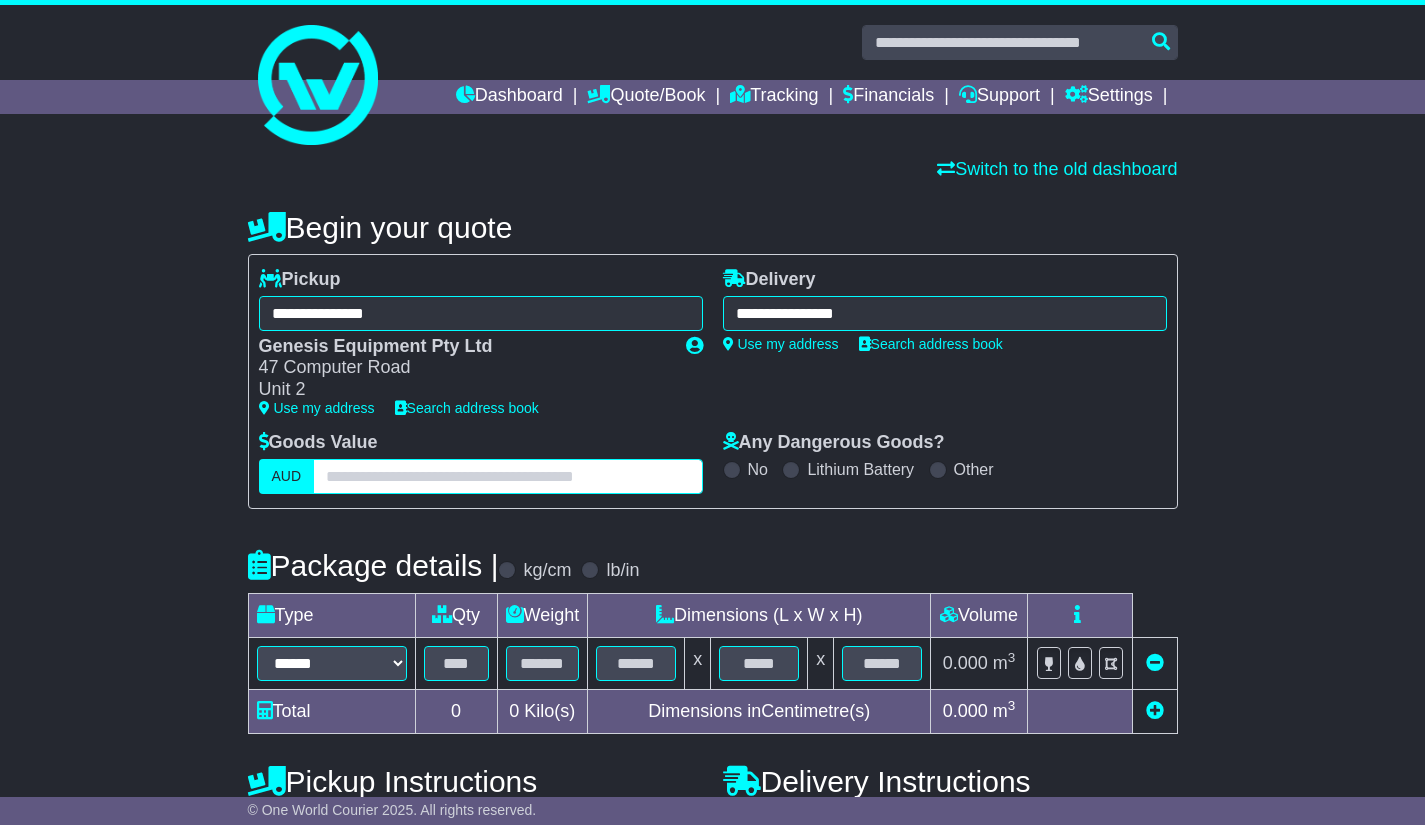 click at bounding box center (507, 476) 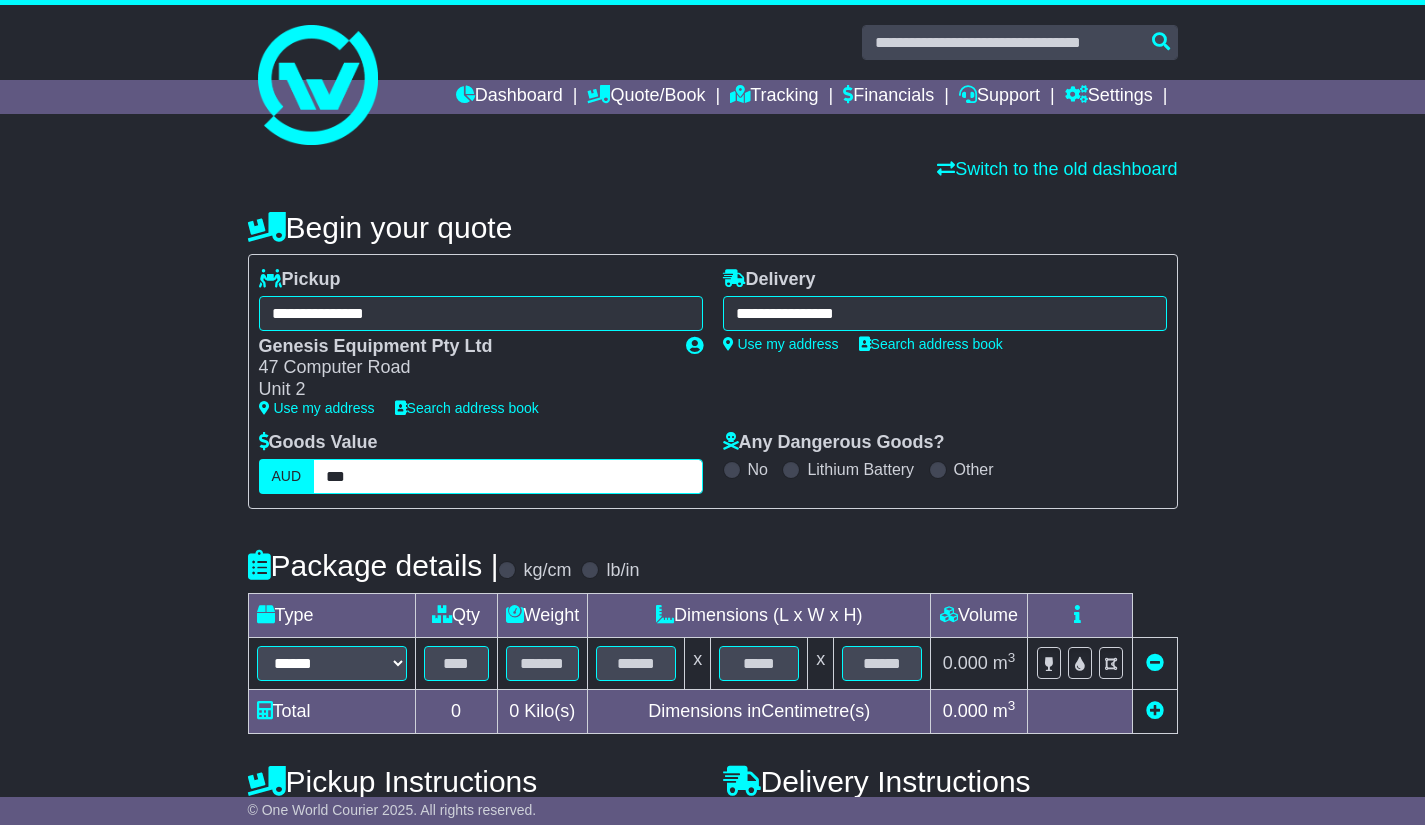 type on "***" 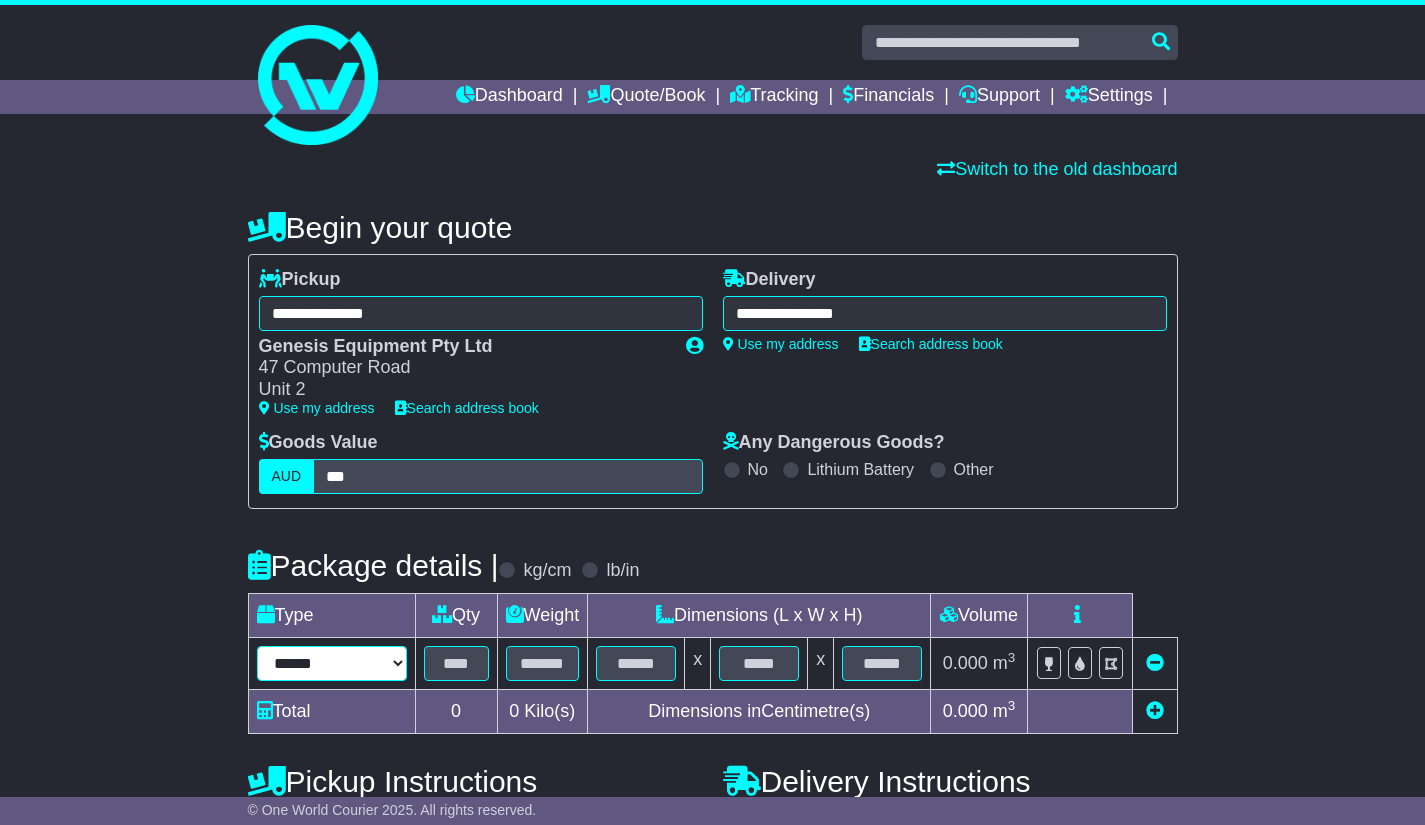click on "**********" at bounding box center [332, 663] 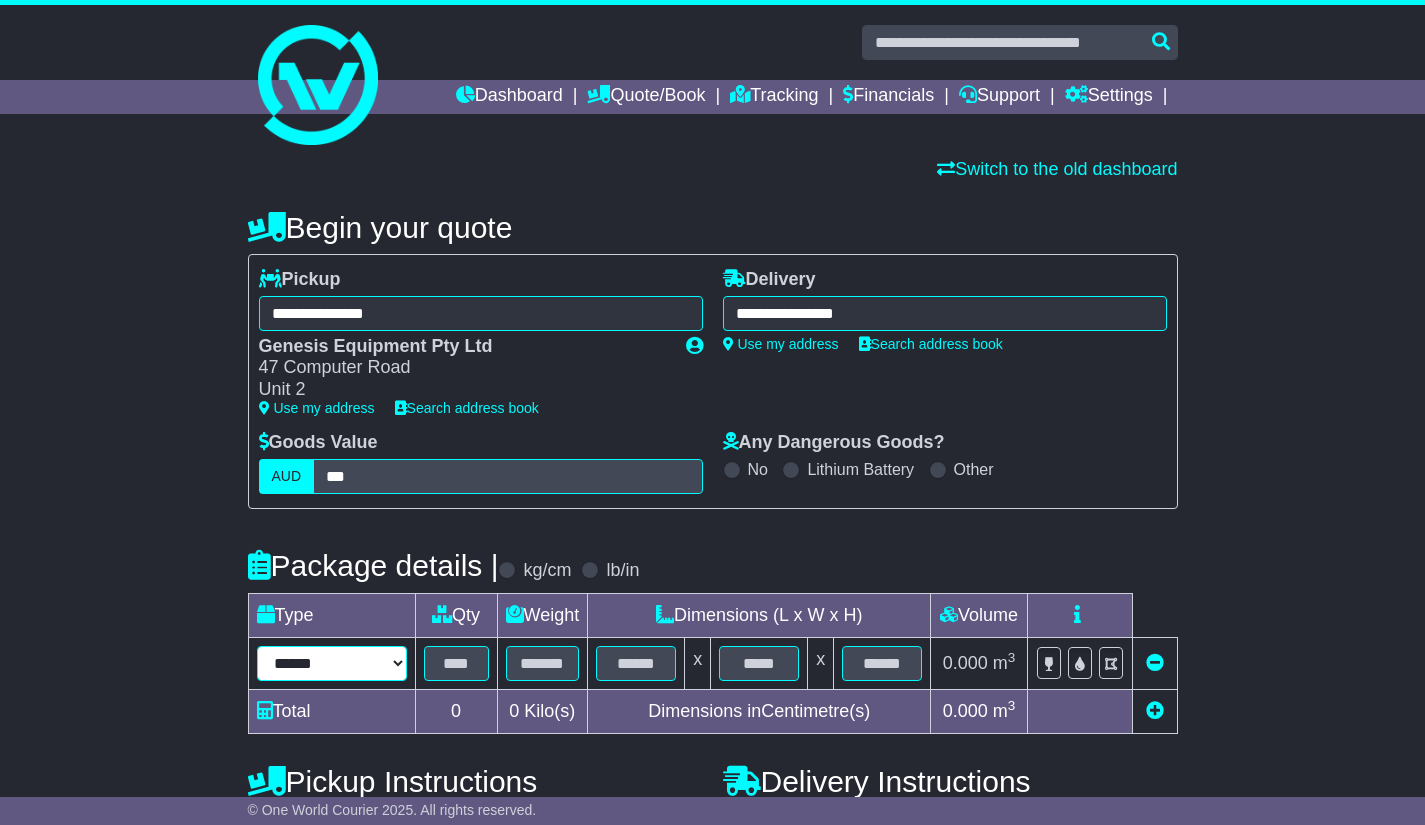 select on "*****" 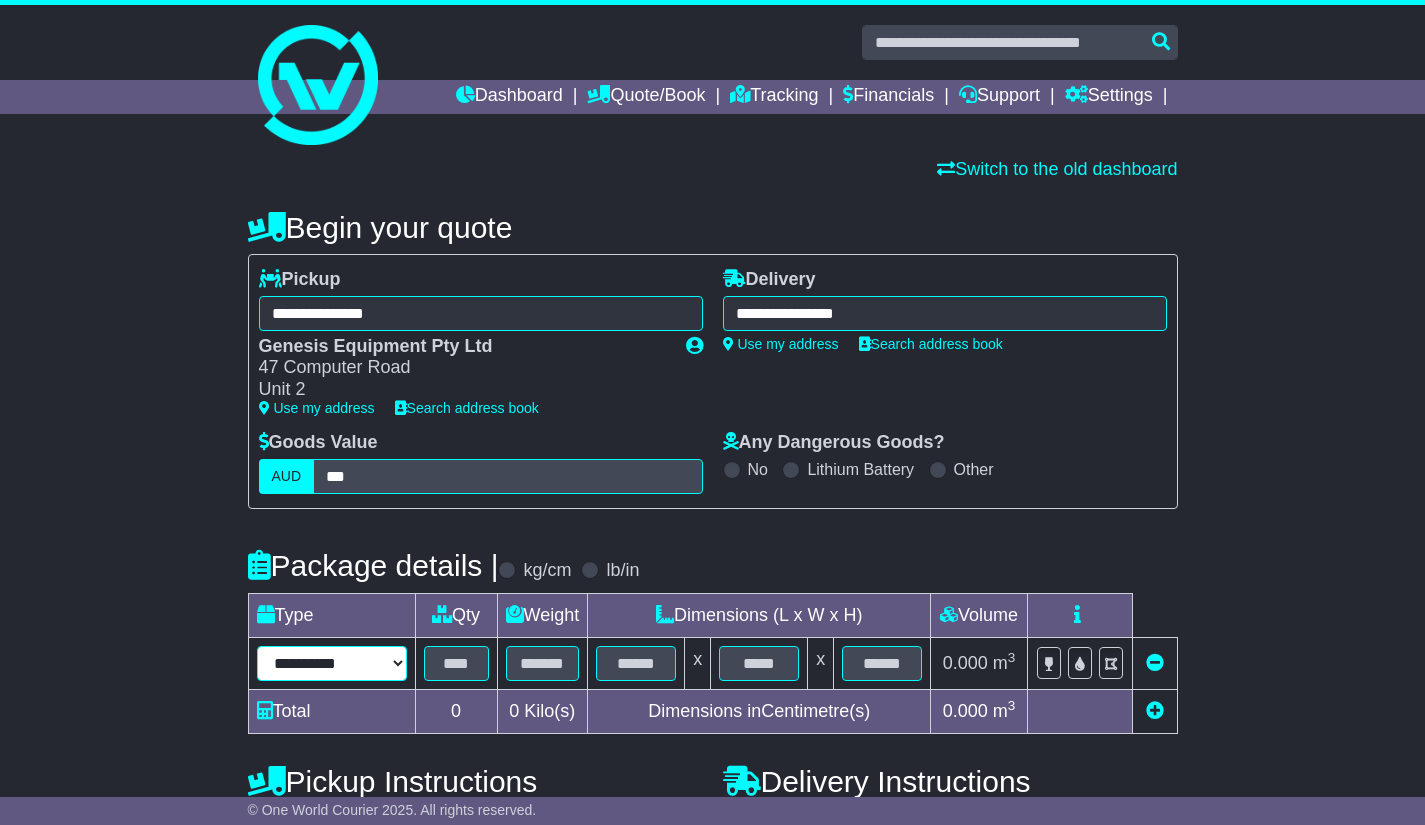 click on "**********" at bounding box center (332, 663) 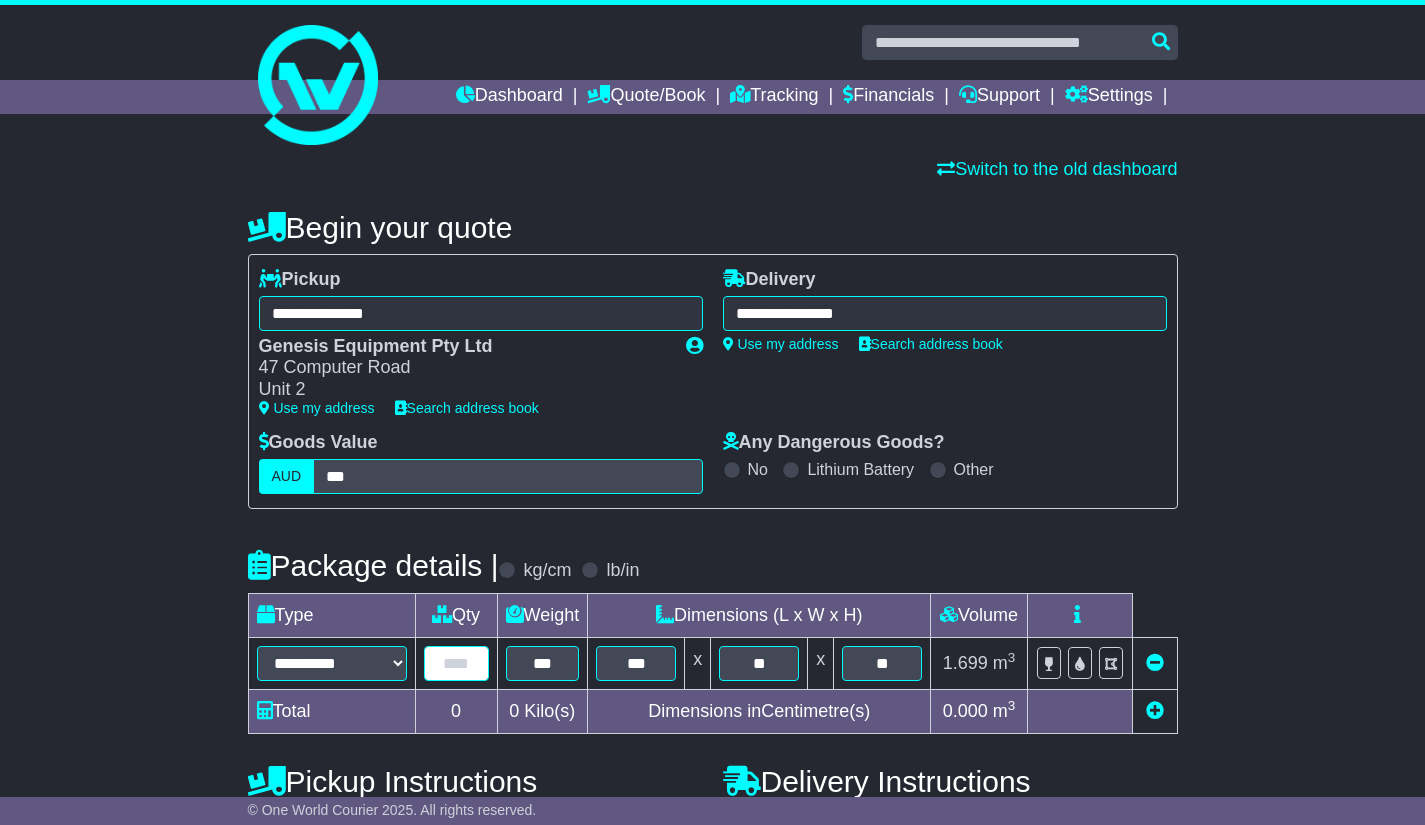 click at bounding box center [456, 663] 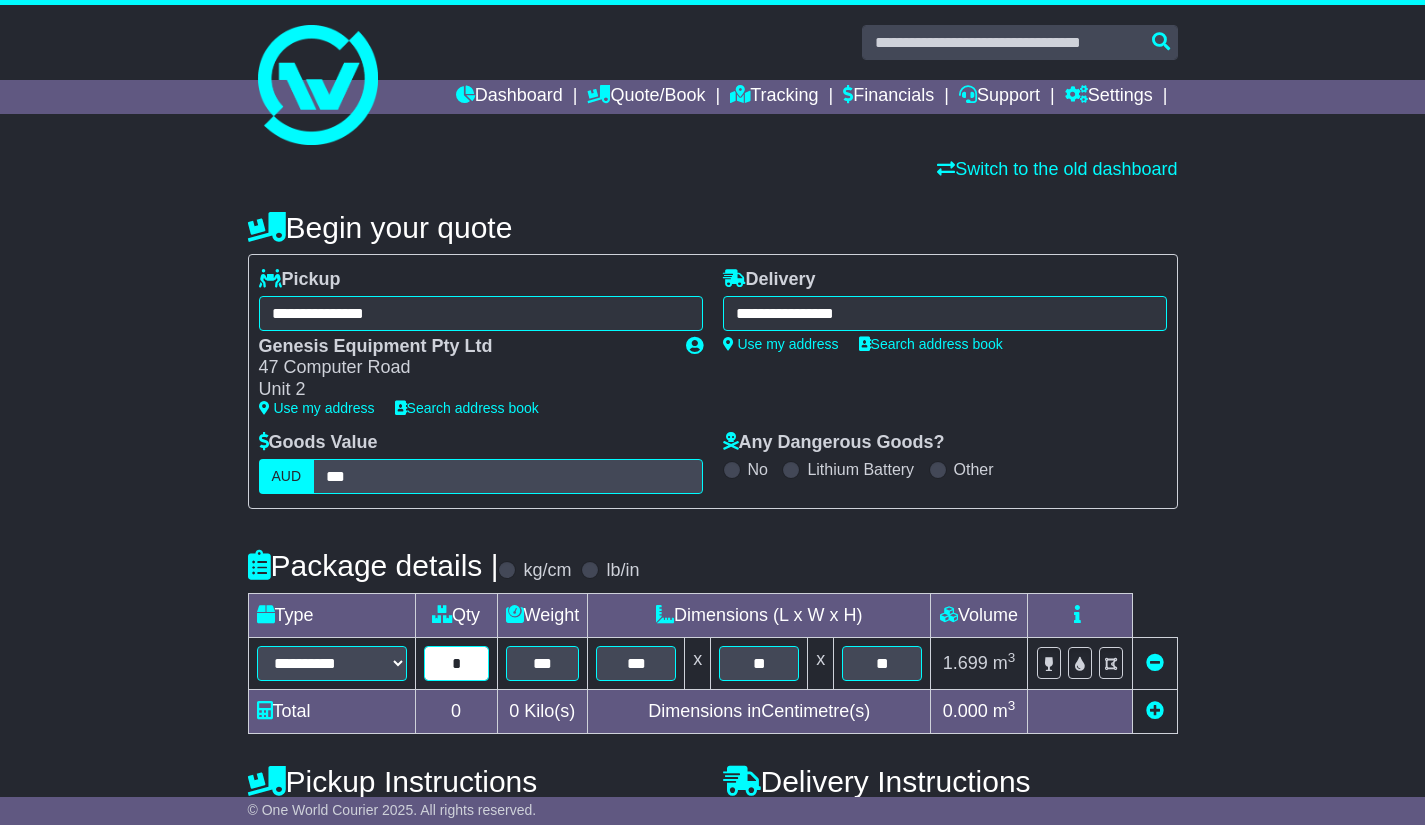 type on "*" 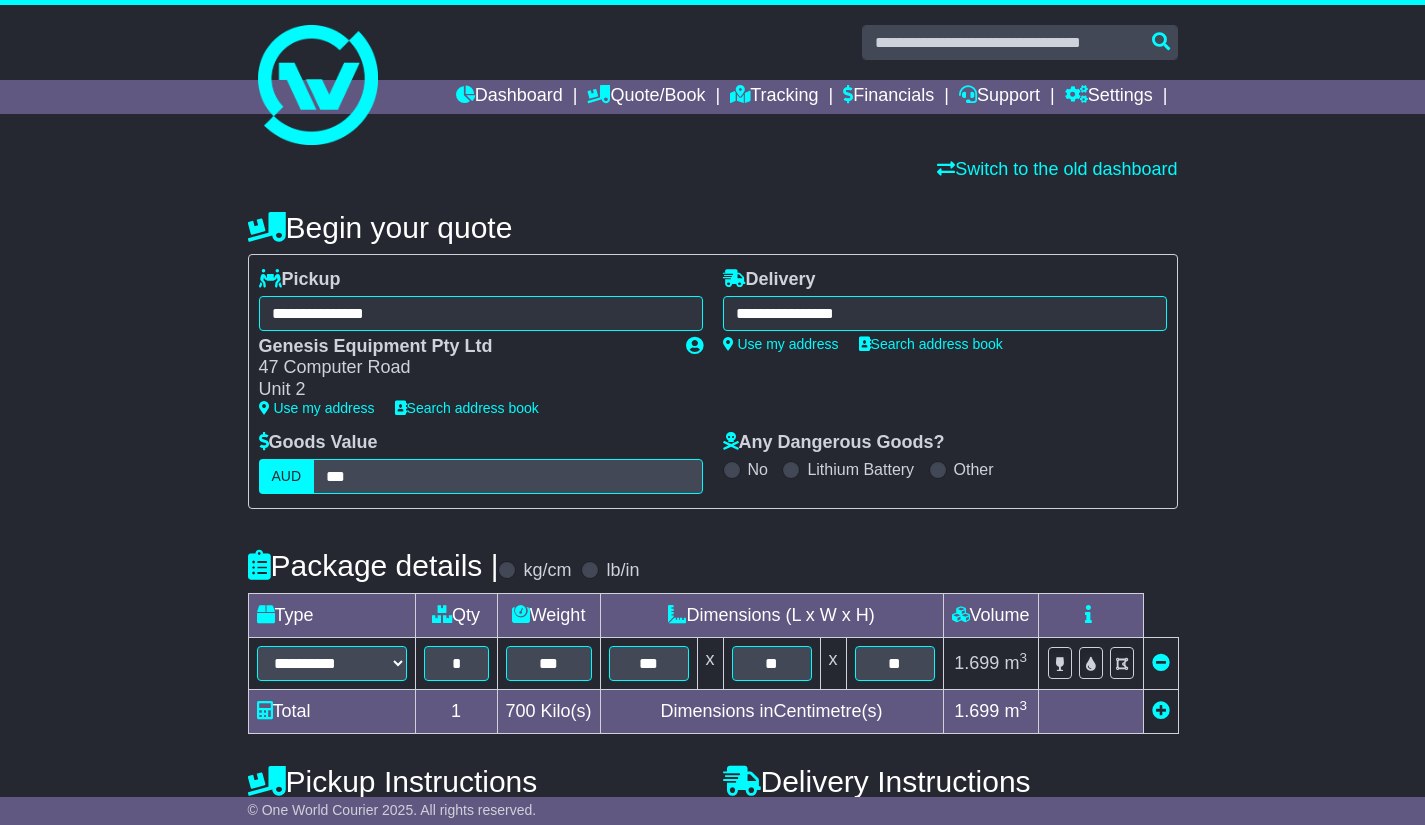 click at bounding box center (1090, 615) 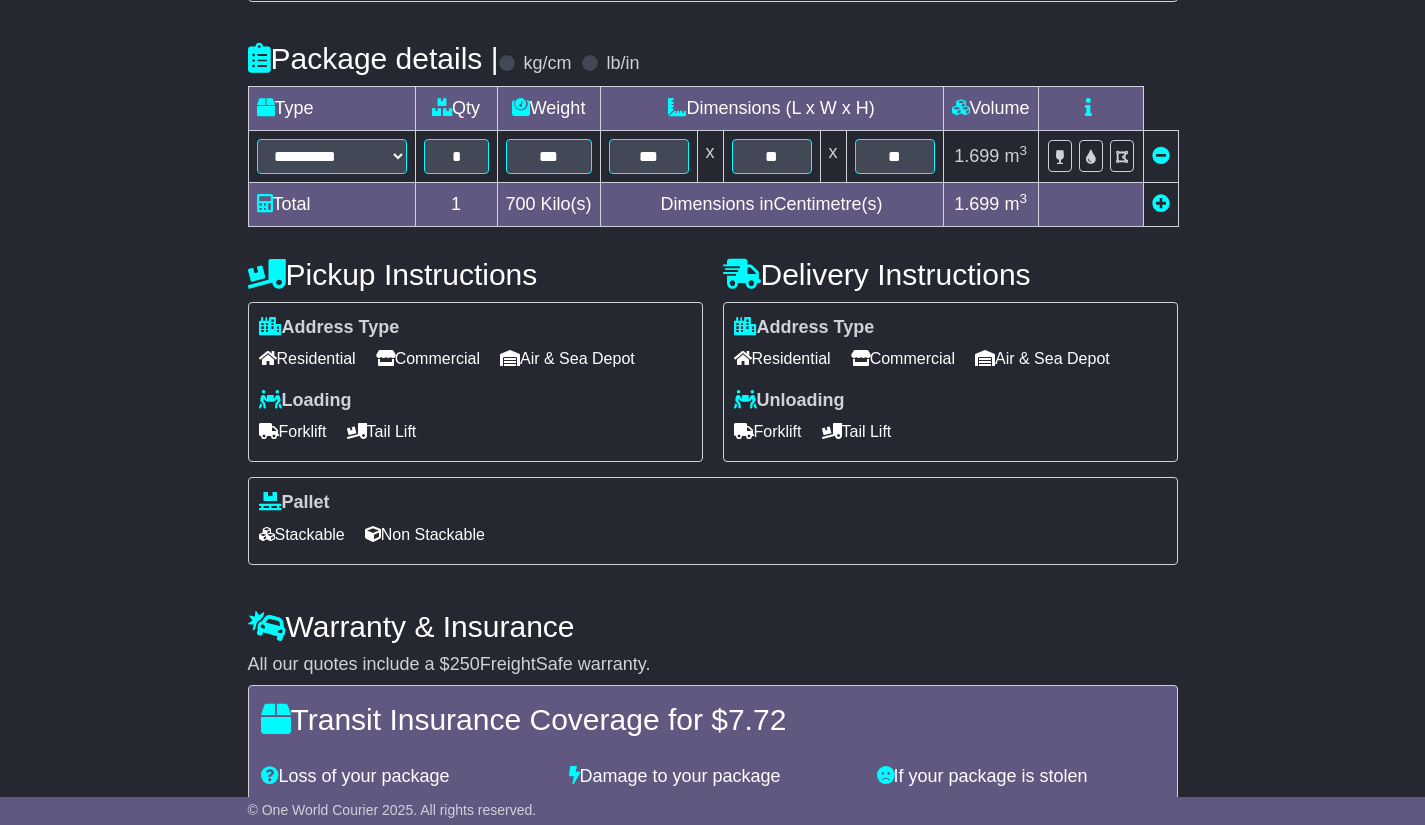 scroll, scrollTop: 509, scrollLeft: 0, axis: vertical 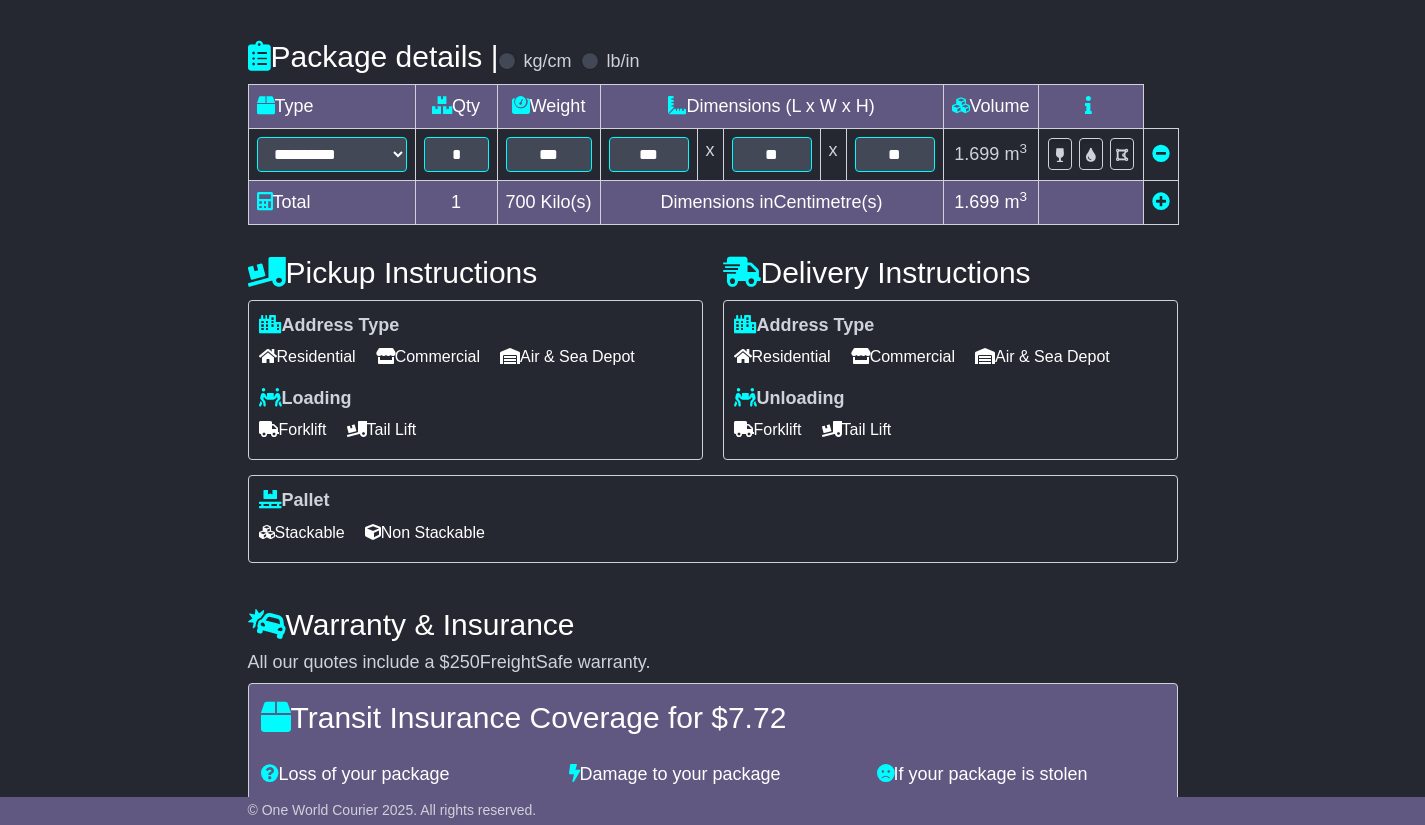 click on "Commercial" at bounding box center [903, 356] 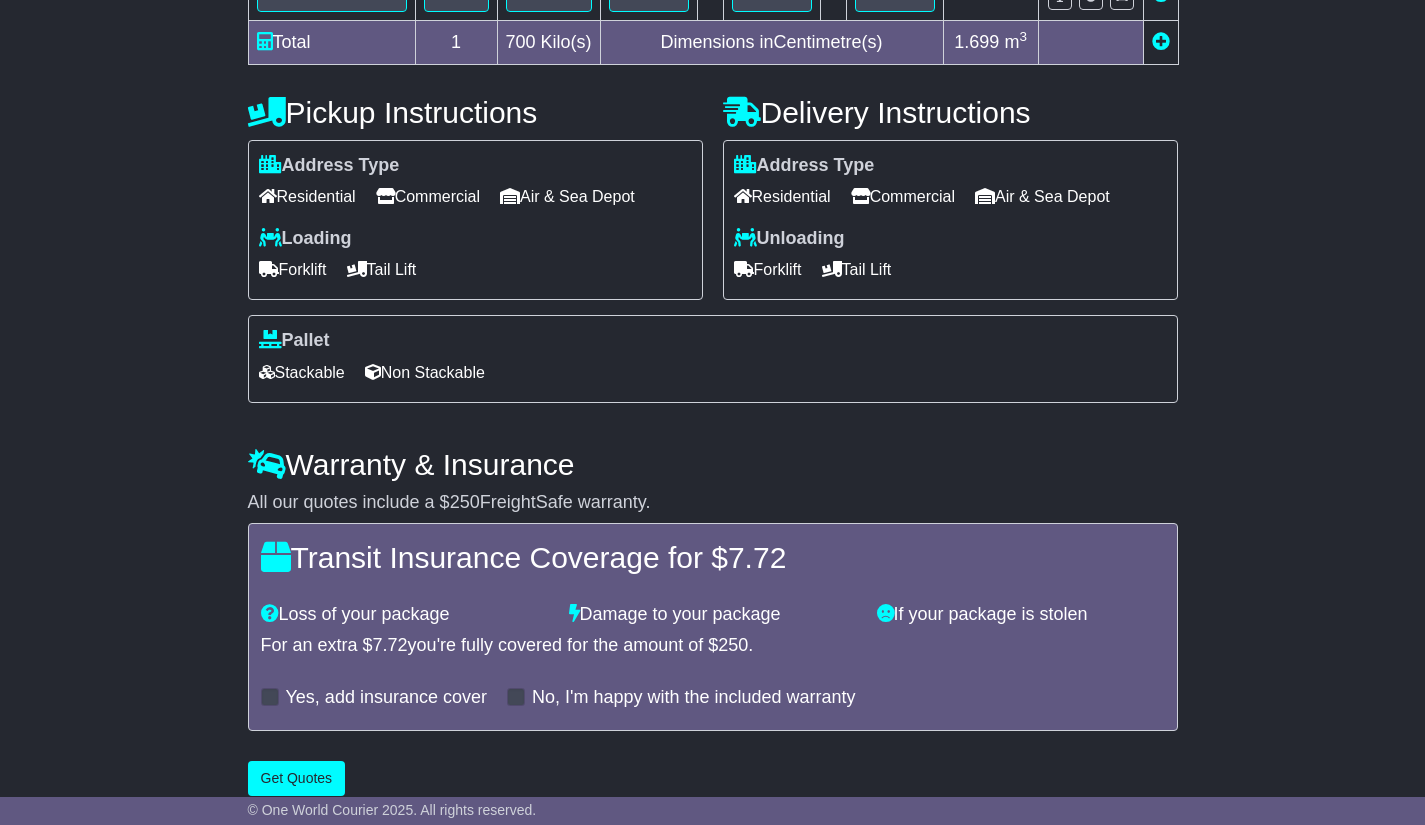 scroll, scrollTop: 697, scrollLeft: 0, axis: vertical 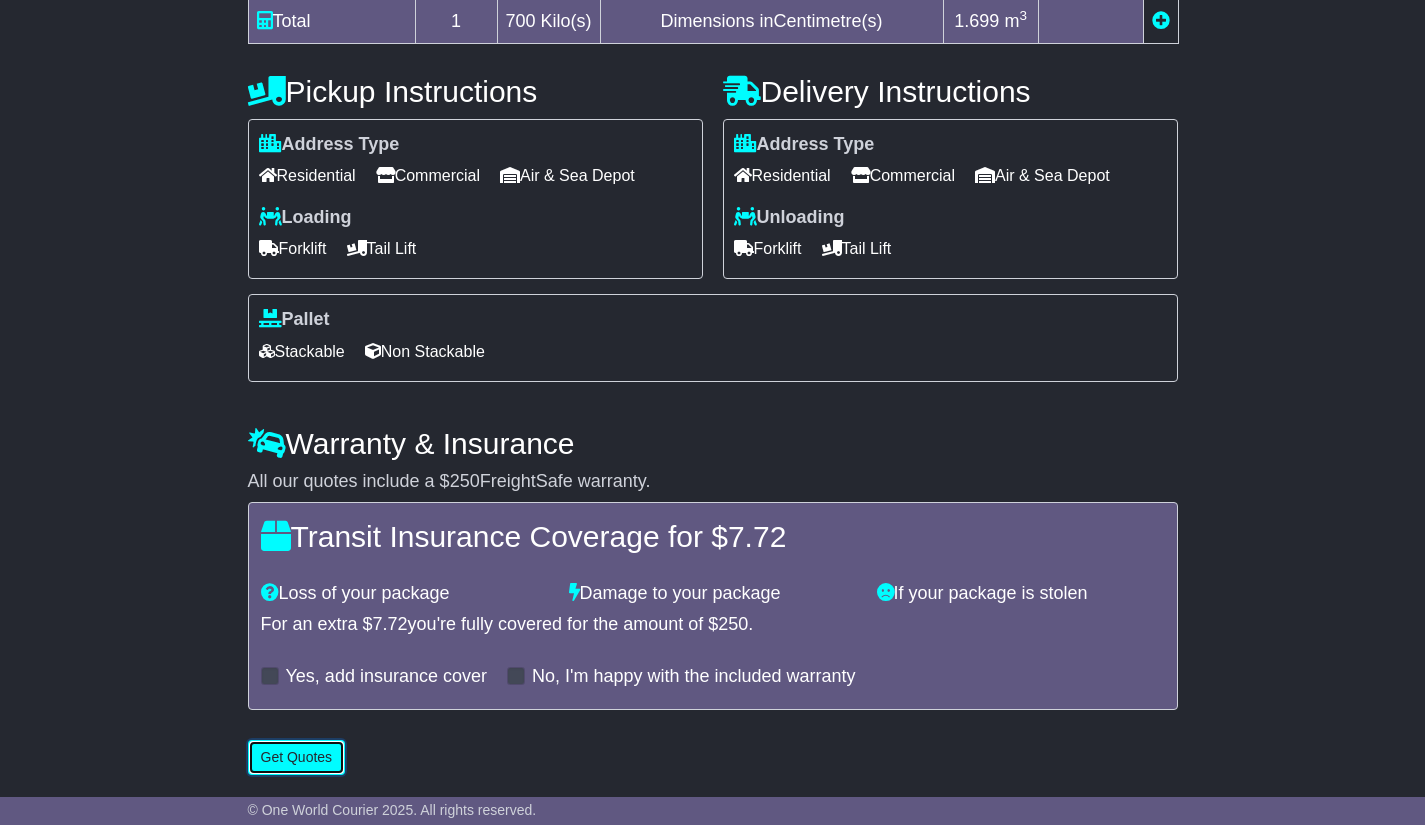 click on "Get Quotes" at bounding box center [297, 757] 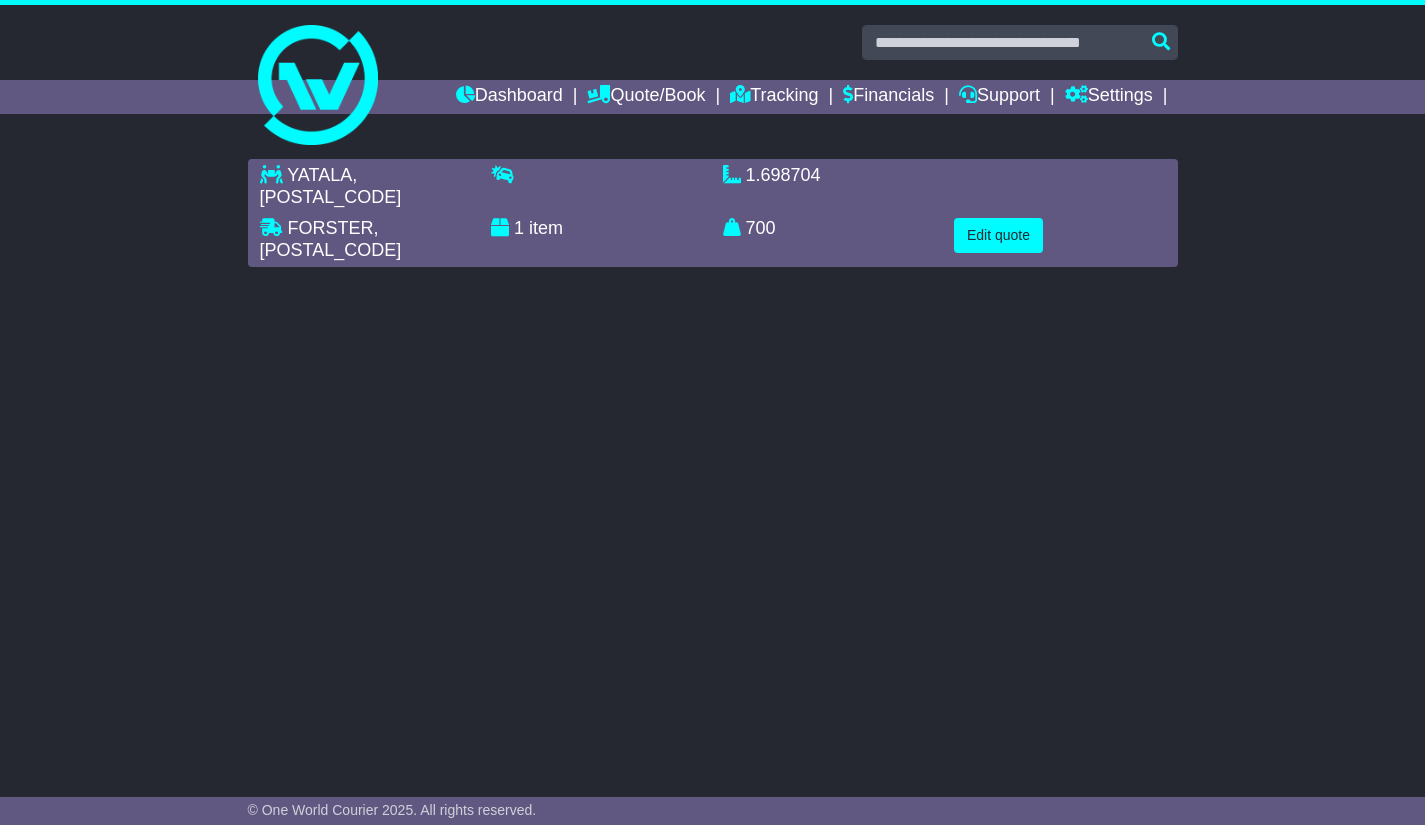 scroll, scrollTop: 0, scrollLeft: 0, axis: both 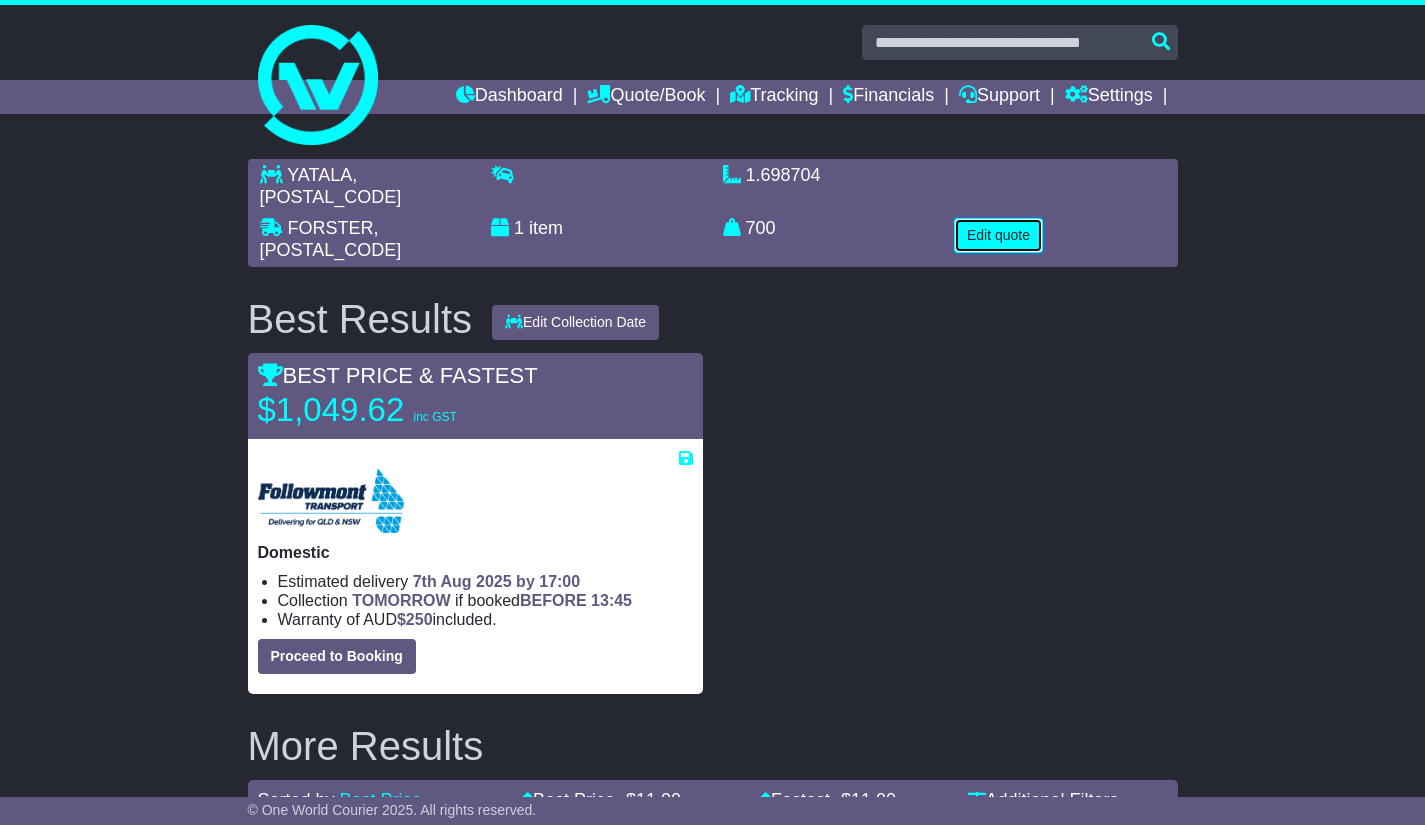 click on "Edit quote" at bounding box center (998, 235) 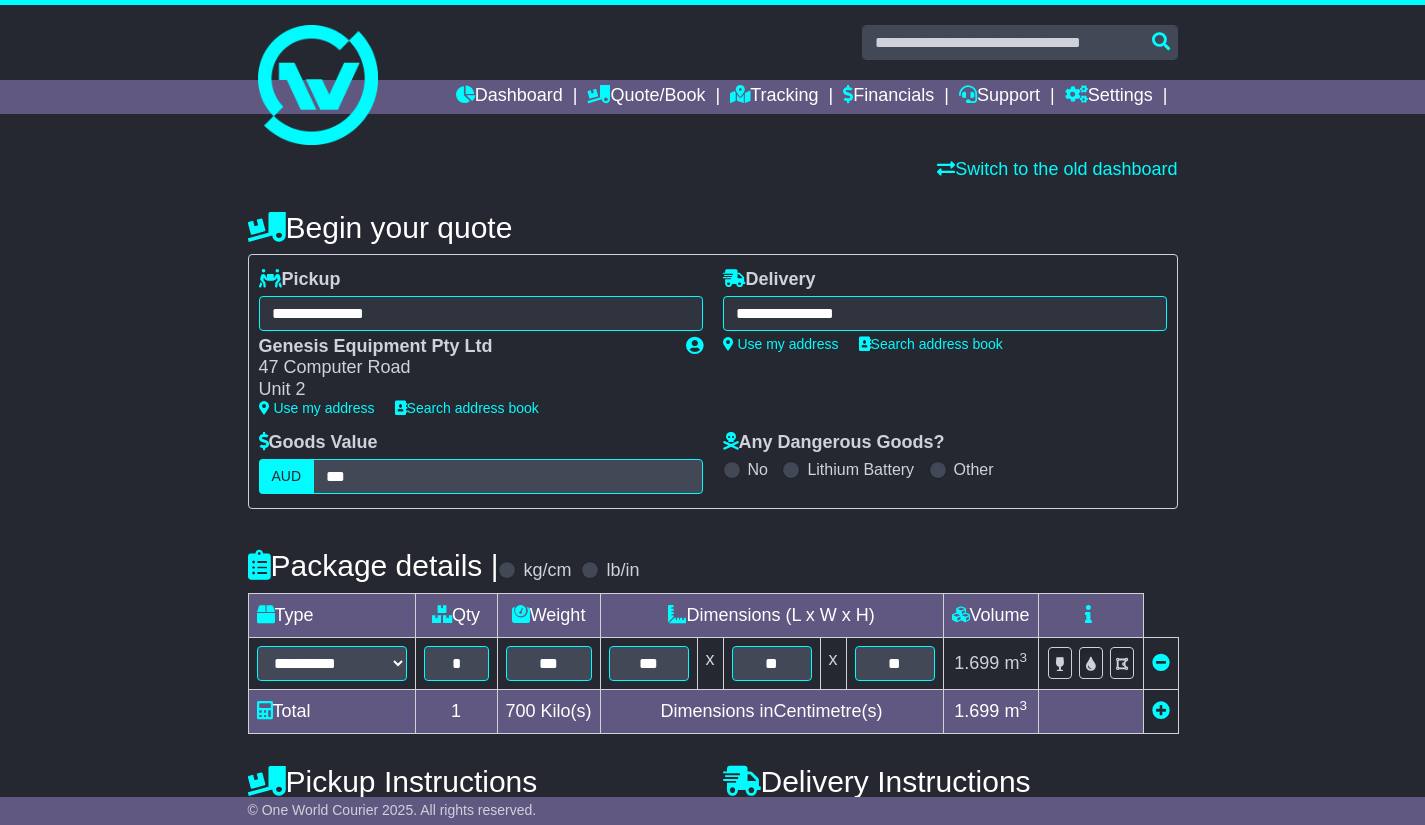 click on "**********" at bounding box center [945, 313] 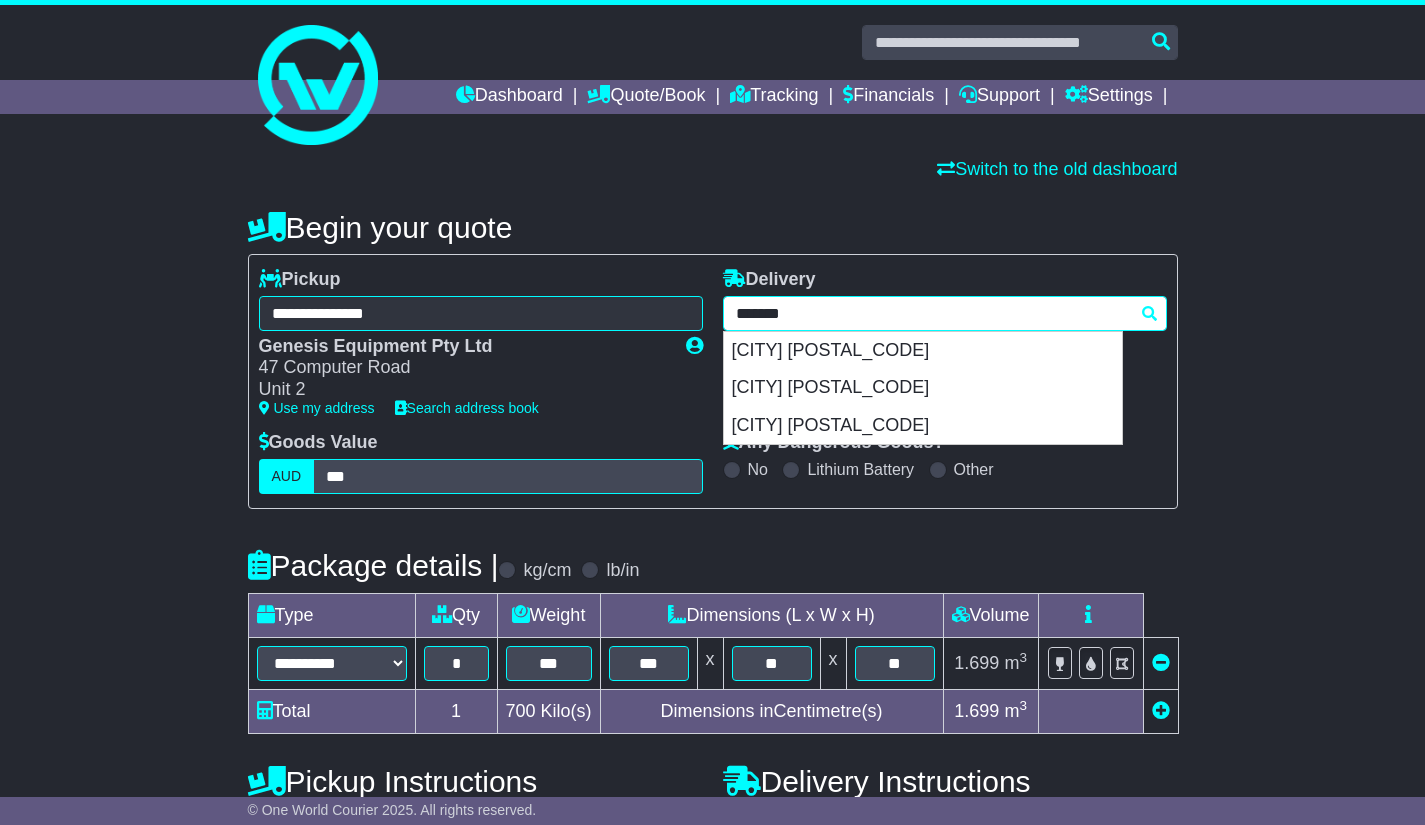 drag, startPoint x: 949, startPoint y: 307, endPoint x: 655, endPoint y: 325, distance: 294.5505 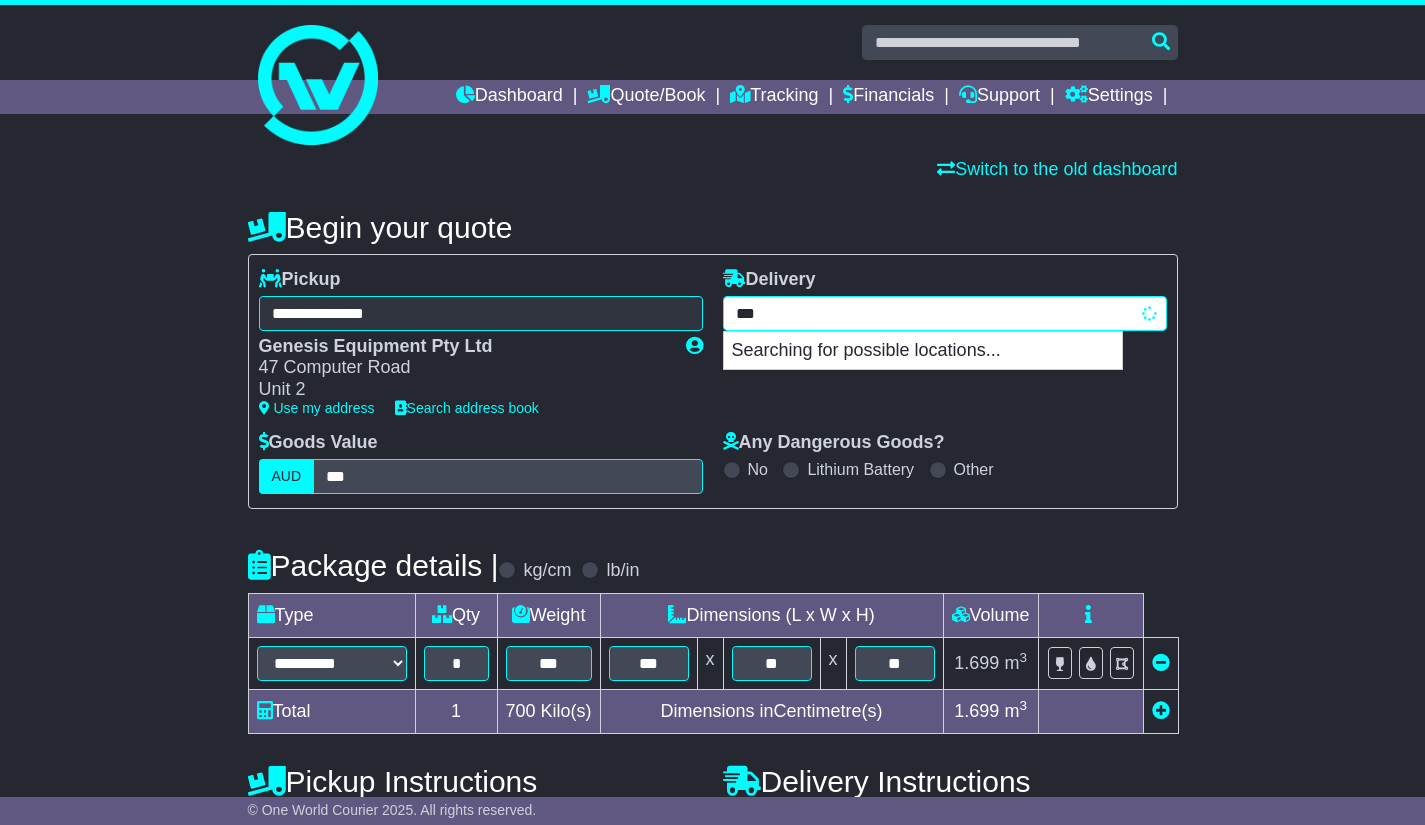 type on "****" 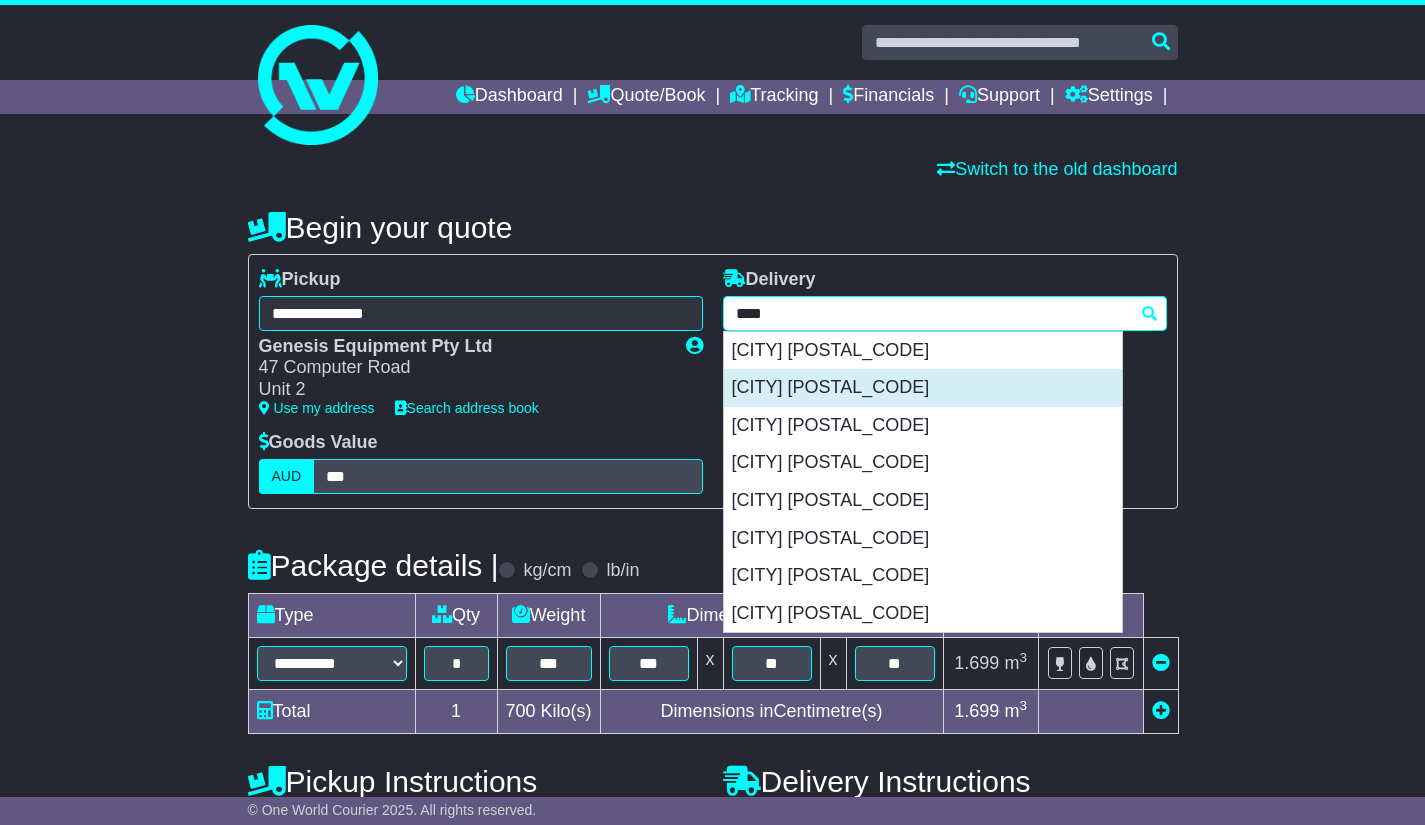 click on "DROUIN 3818" at bounding box center (923, 388) 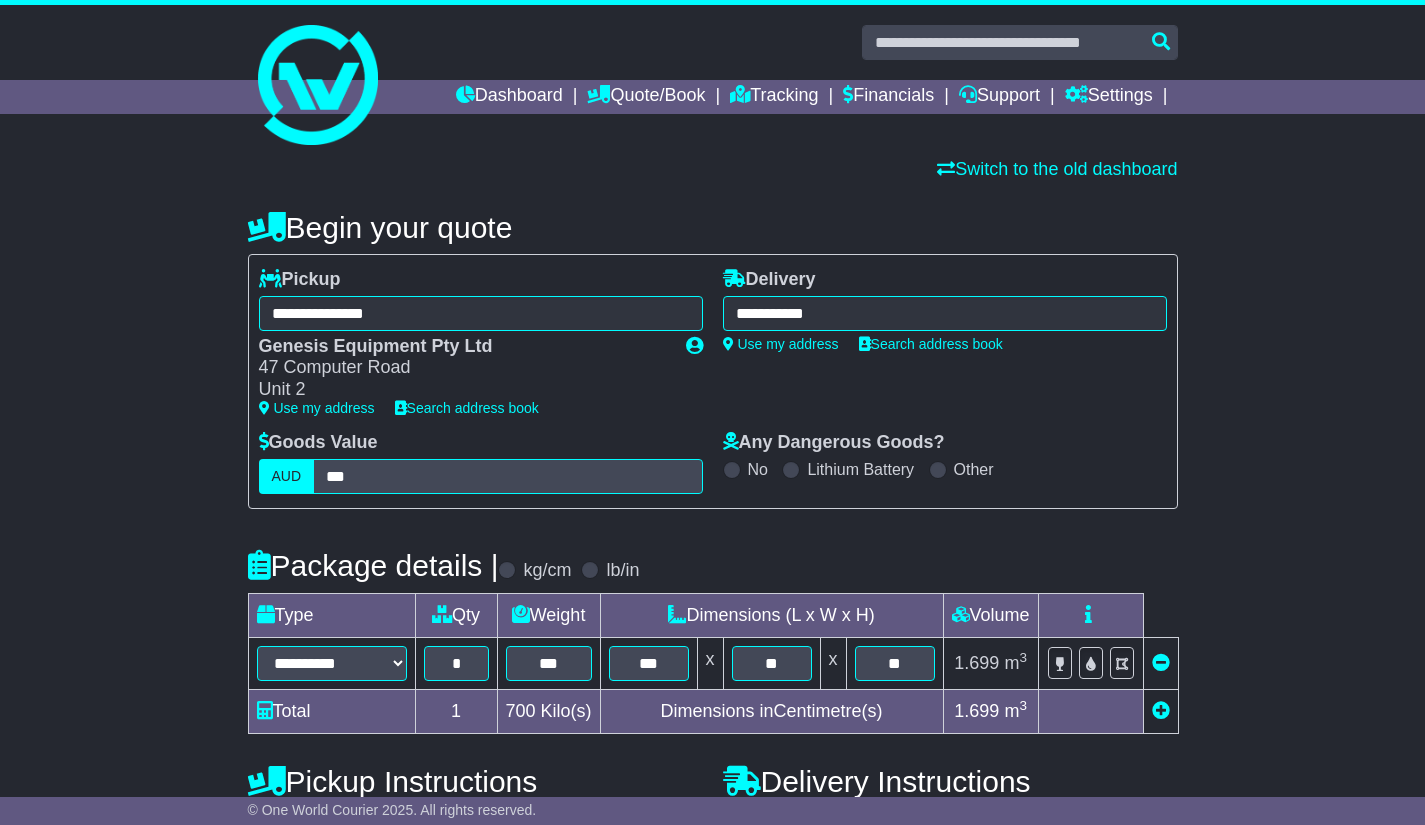 type on "**********" 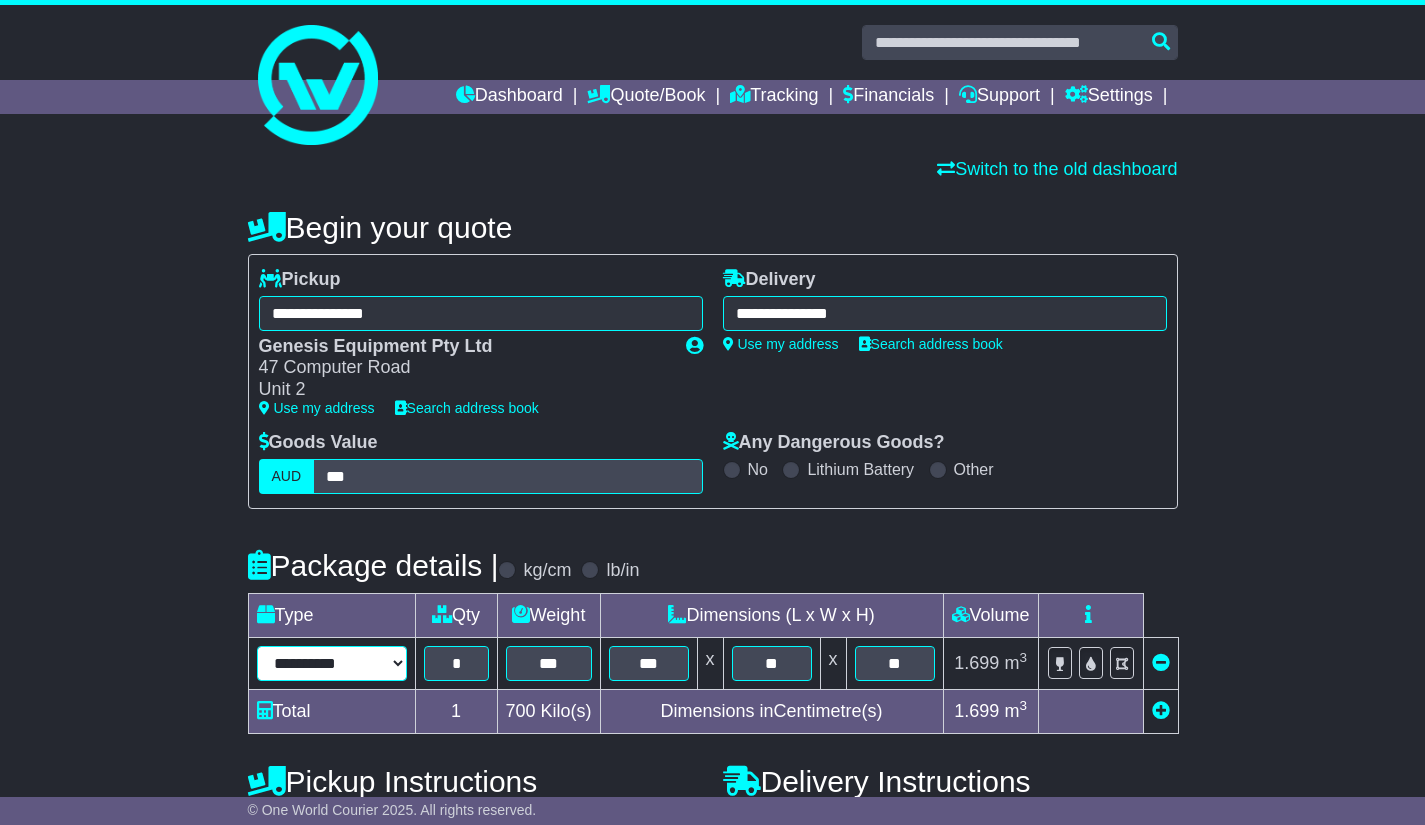 click on "**********" at bounding box center [332, 663] 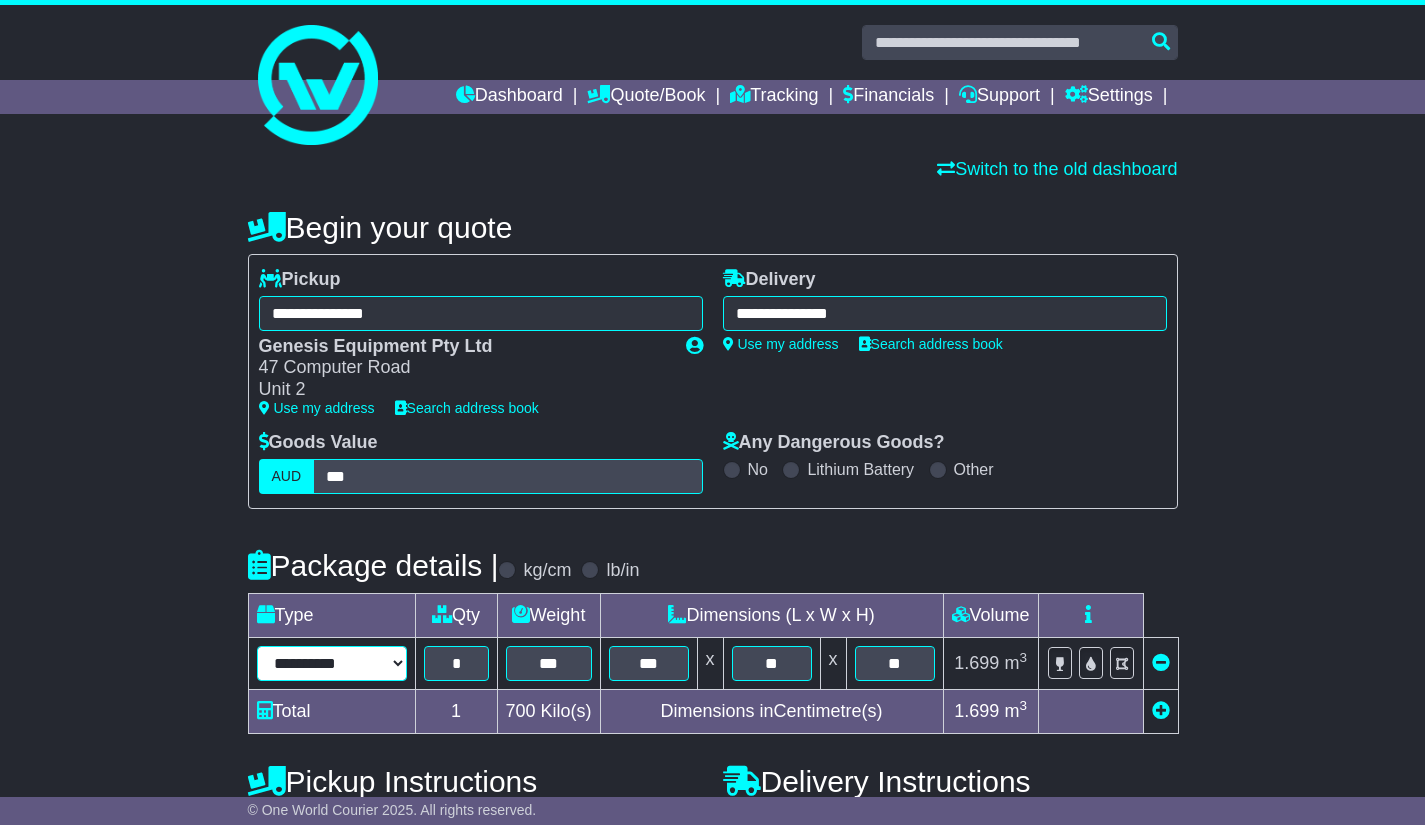 select on "****" 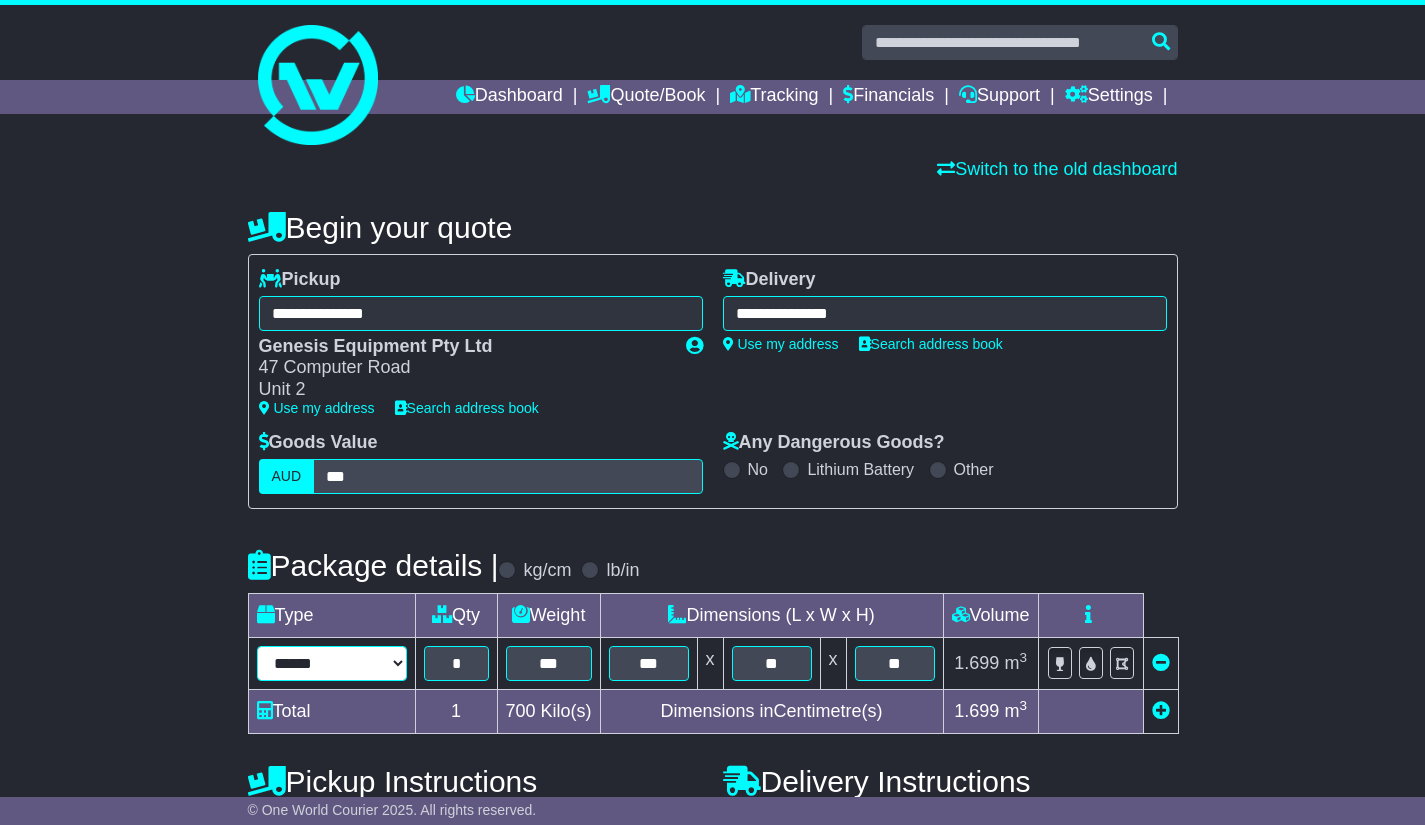 click on "**********" at bounding box center [332, 663] 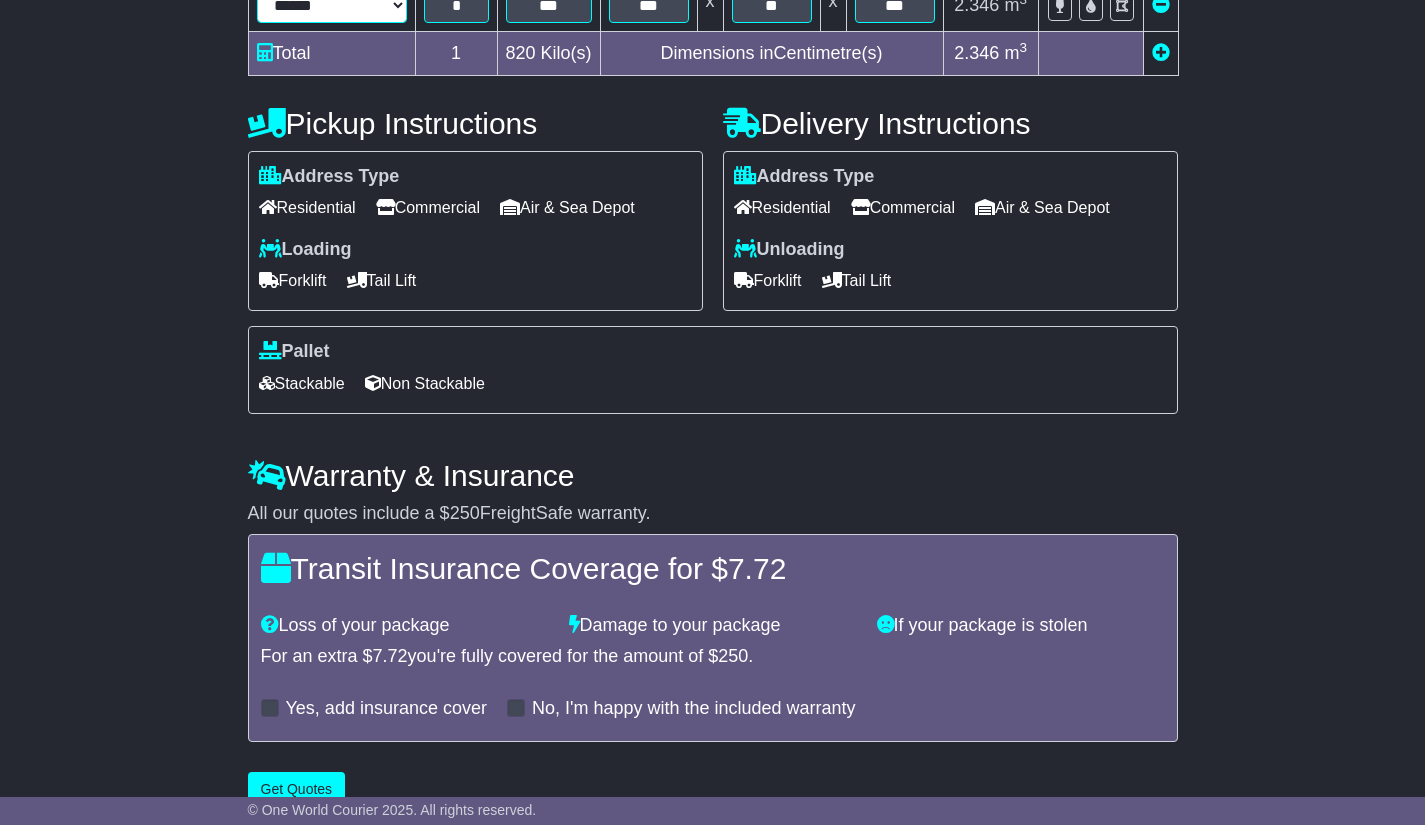 scroll, scrollTop: 697, scrollLeft: 0, axis: vertical 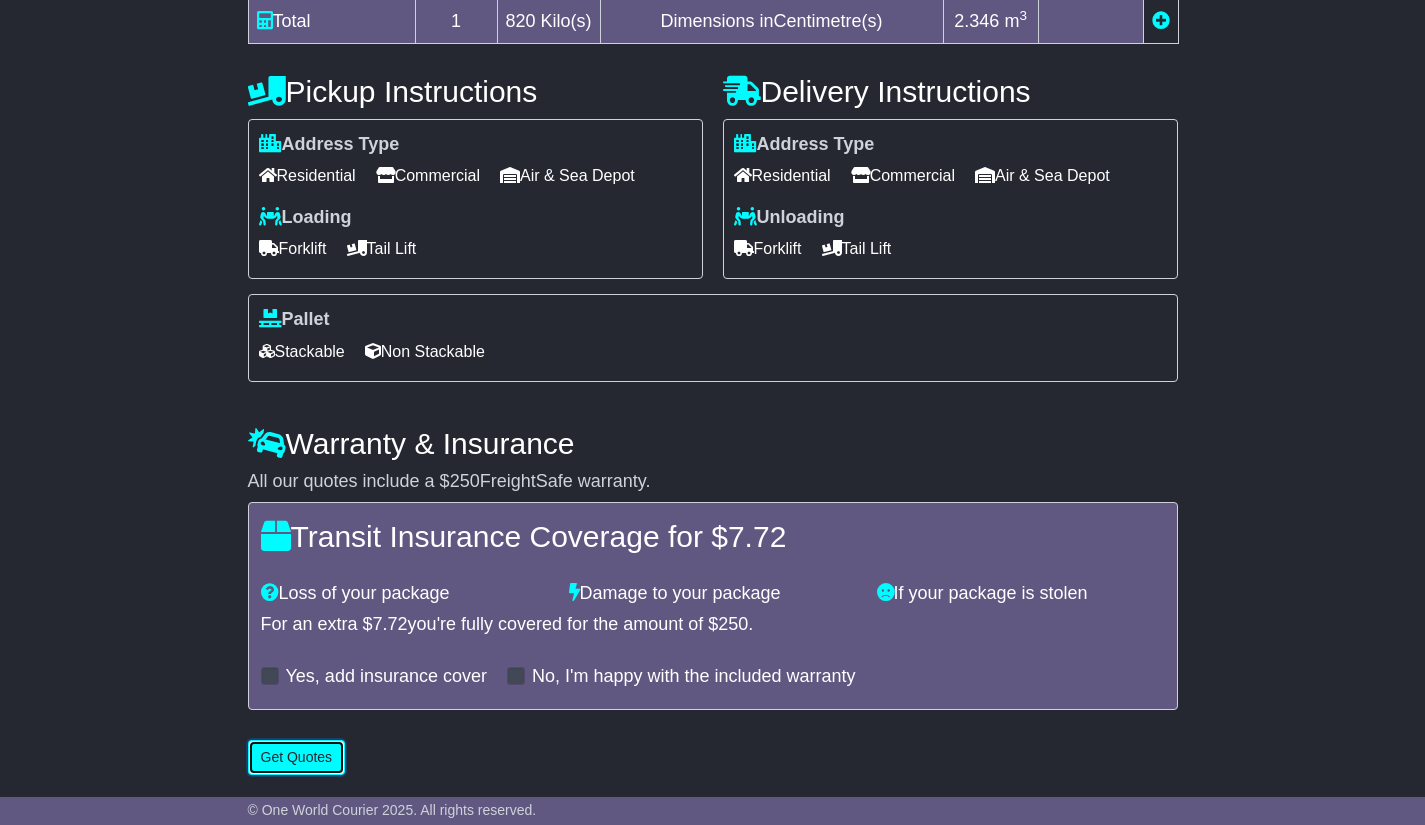 click on "Get Quotes" at bounding box center [297, 757] 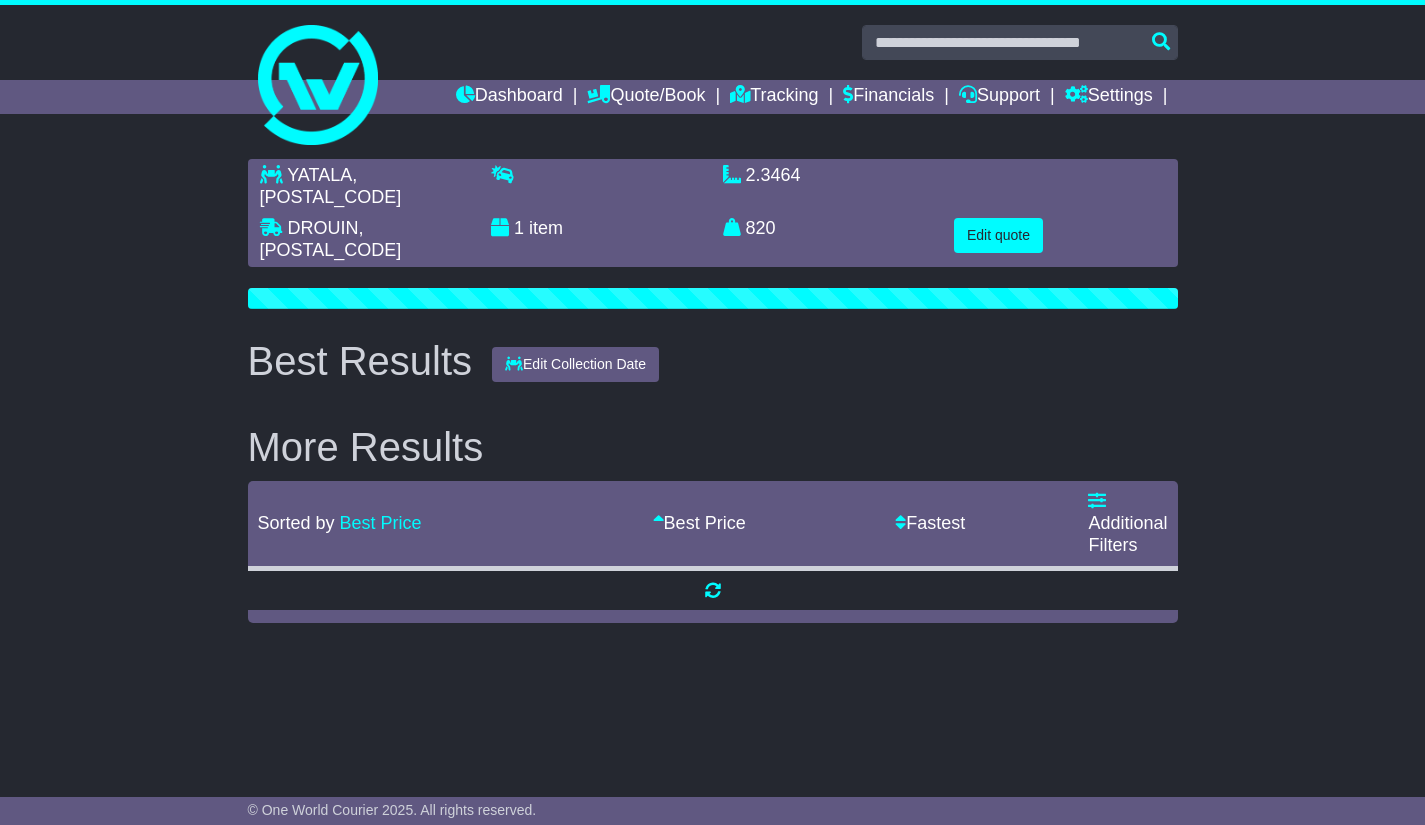 scroll, scrollTop: 0, scrollLeft: 0, axis: both 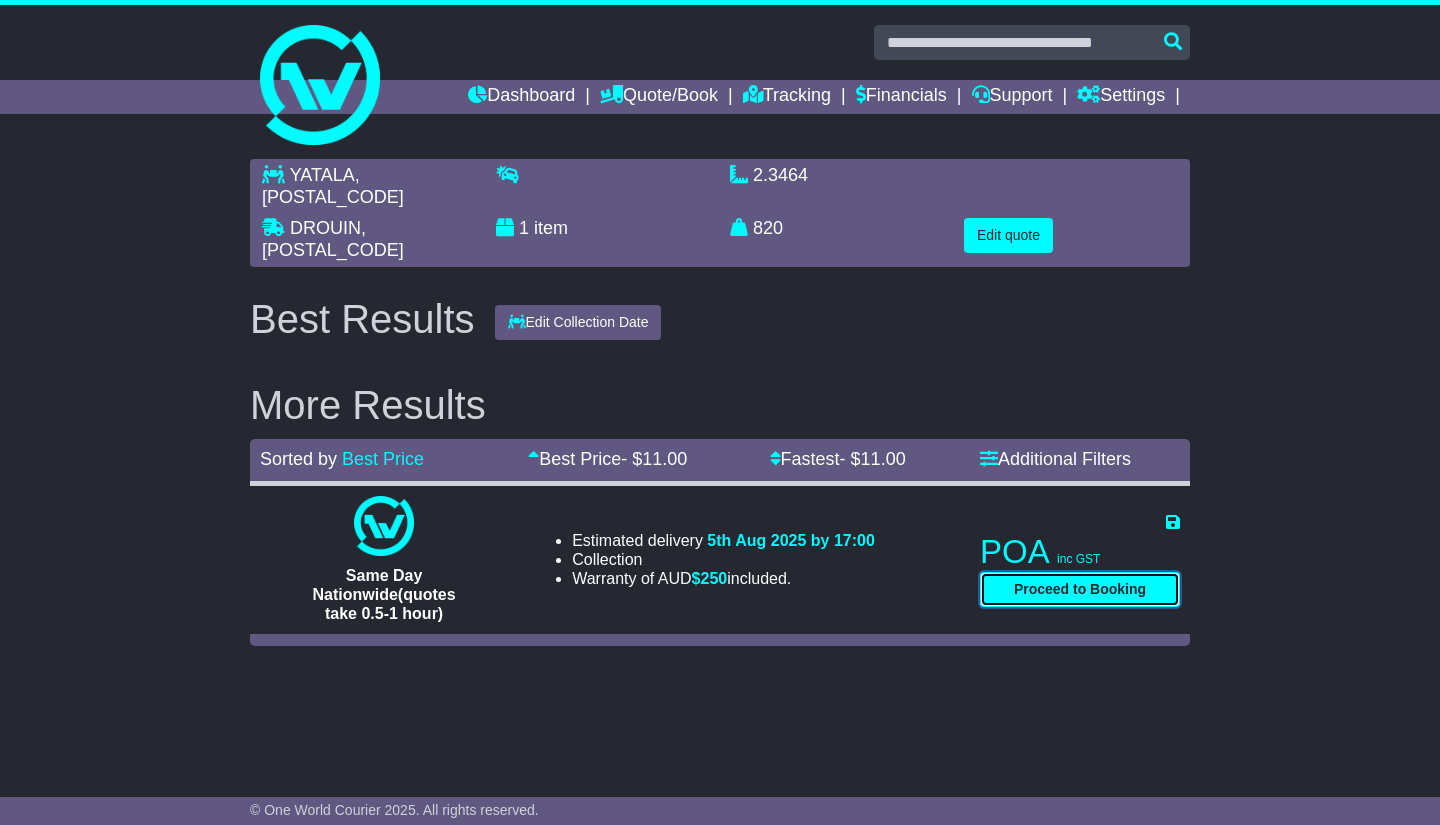 click on "Proceed to Booking" at bounding box center [1080, 589] 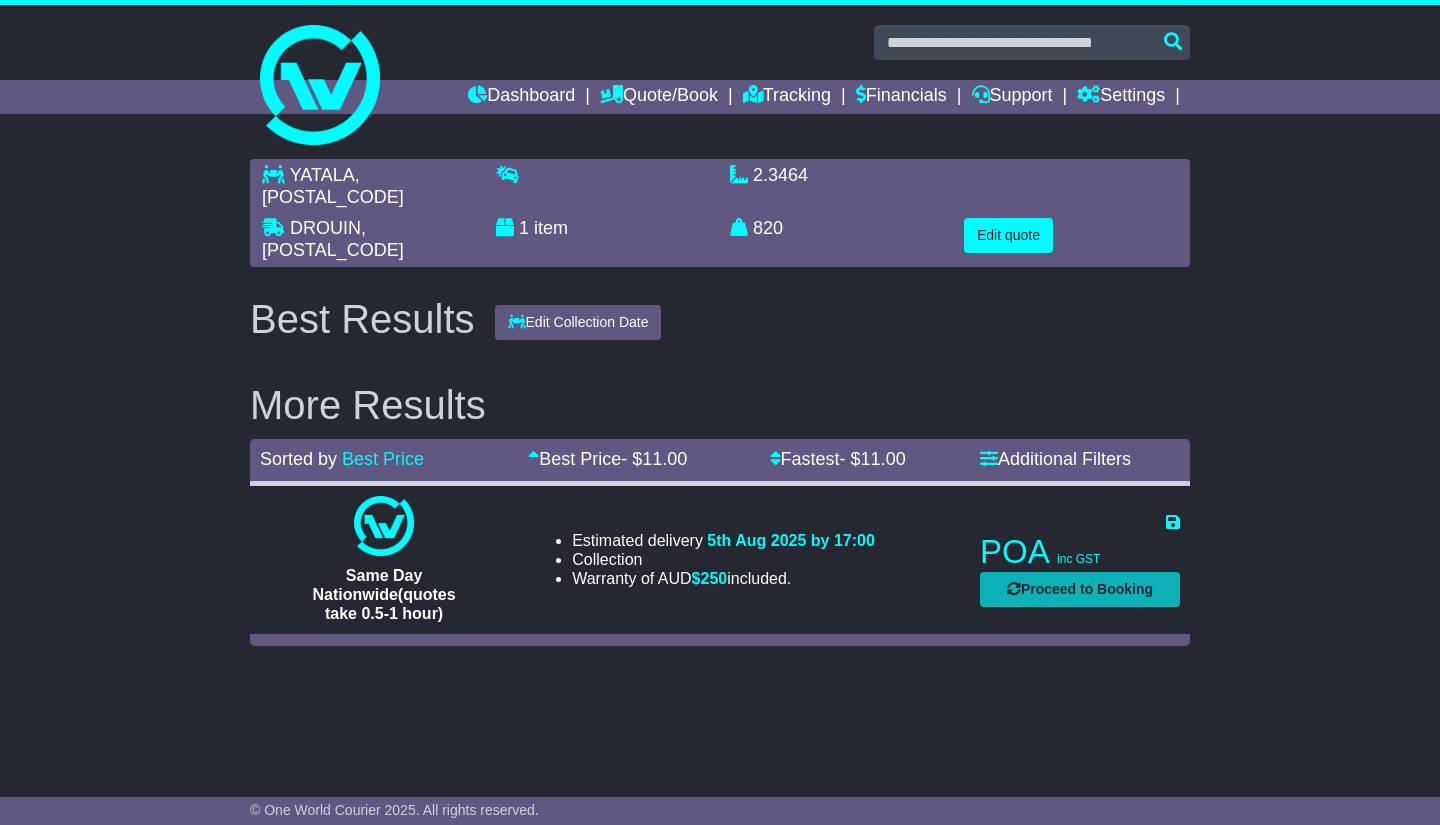 select on "***" 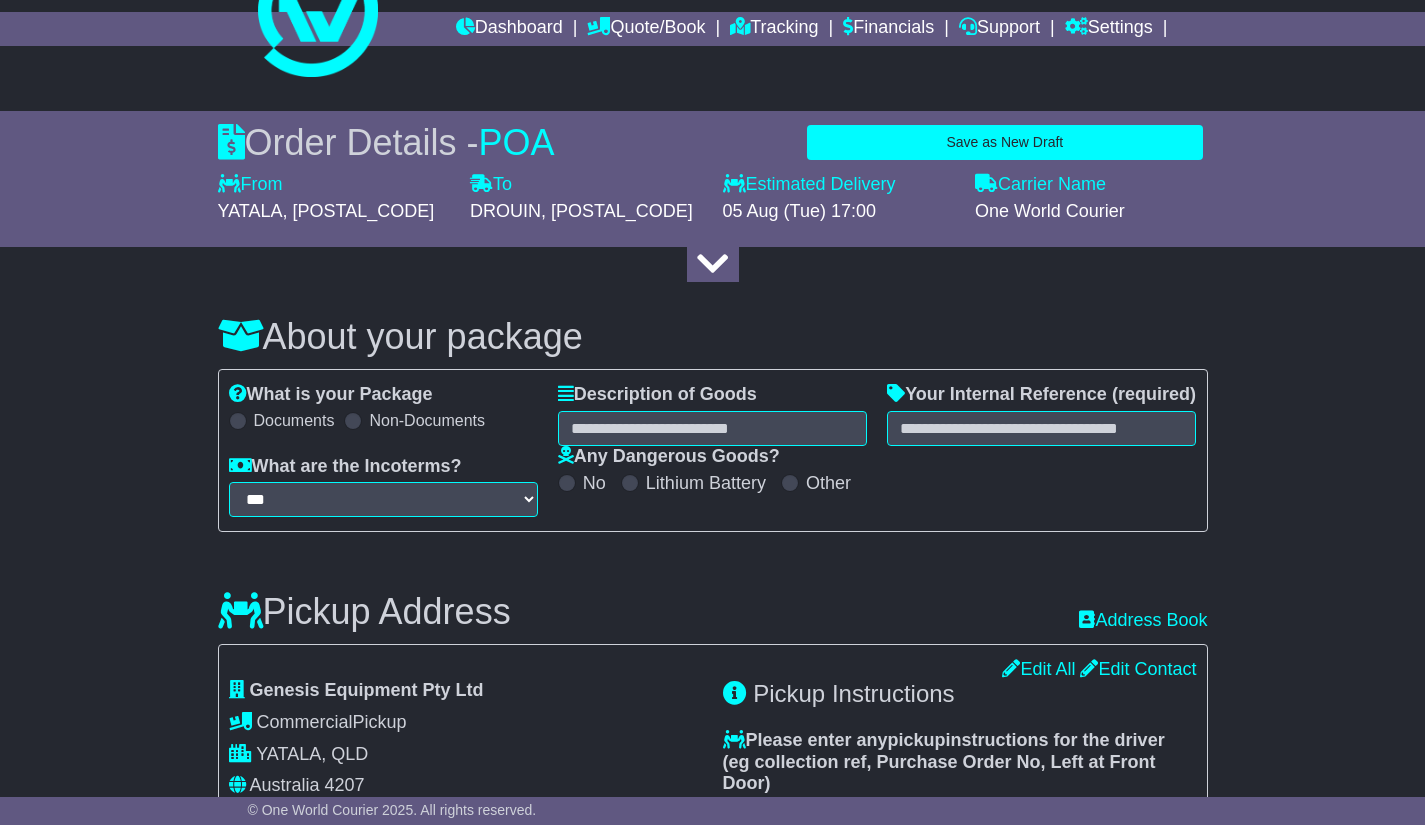 scroll, scrollTop: 57, scrollLeft: 0, axis: vertical 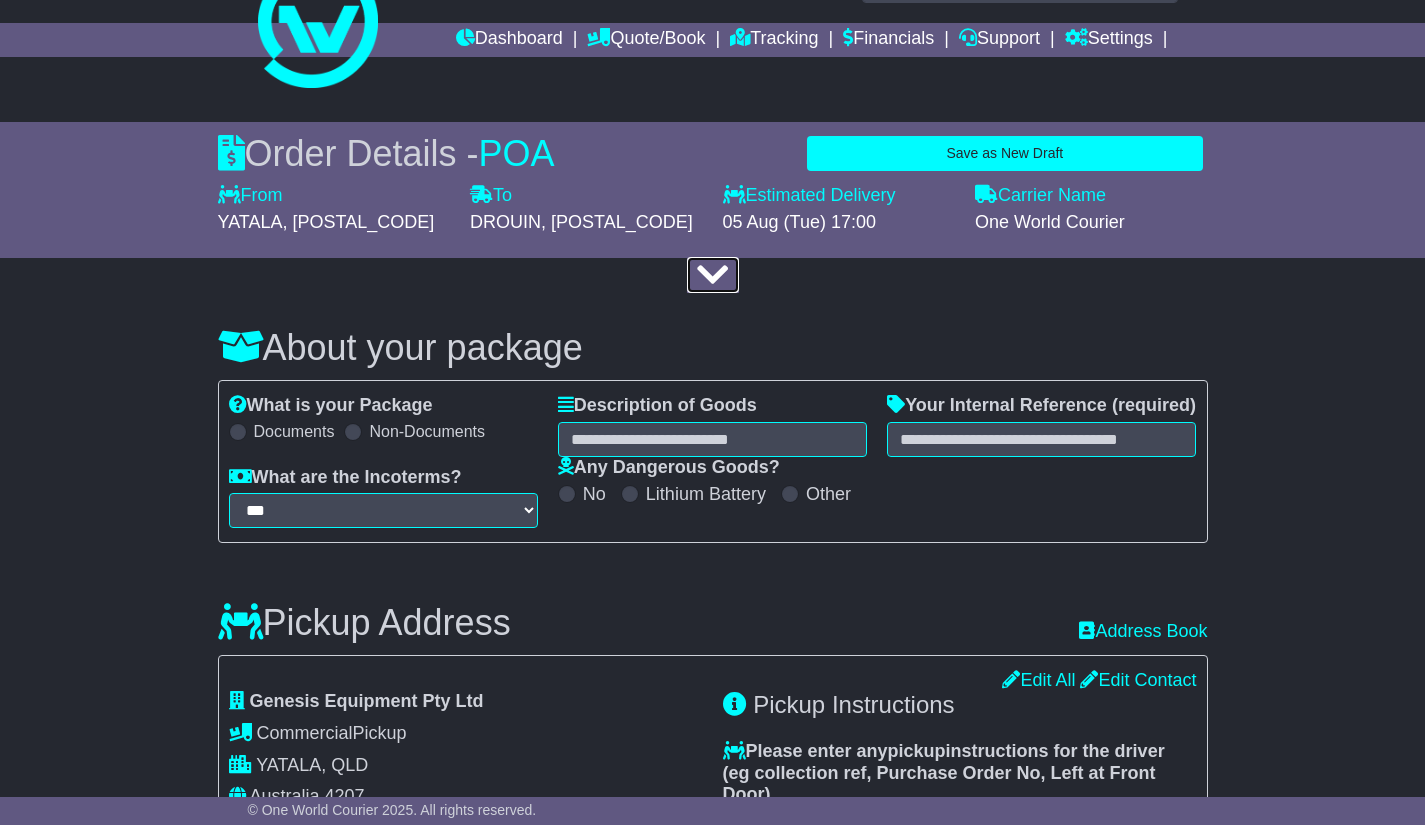click at bounding box center (713, 275) 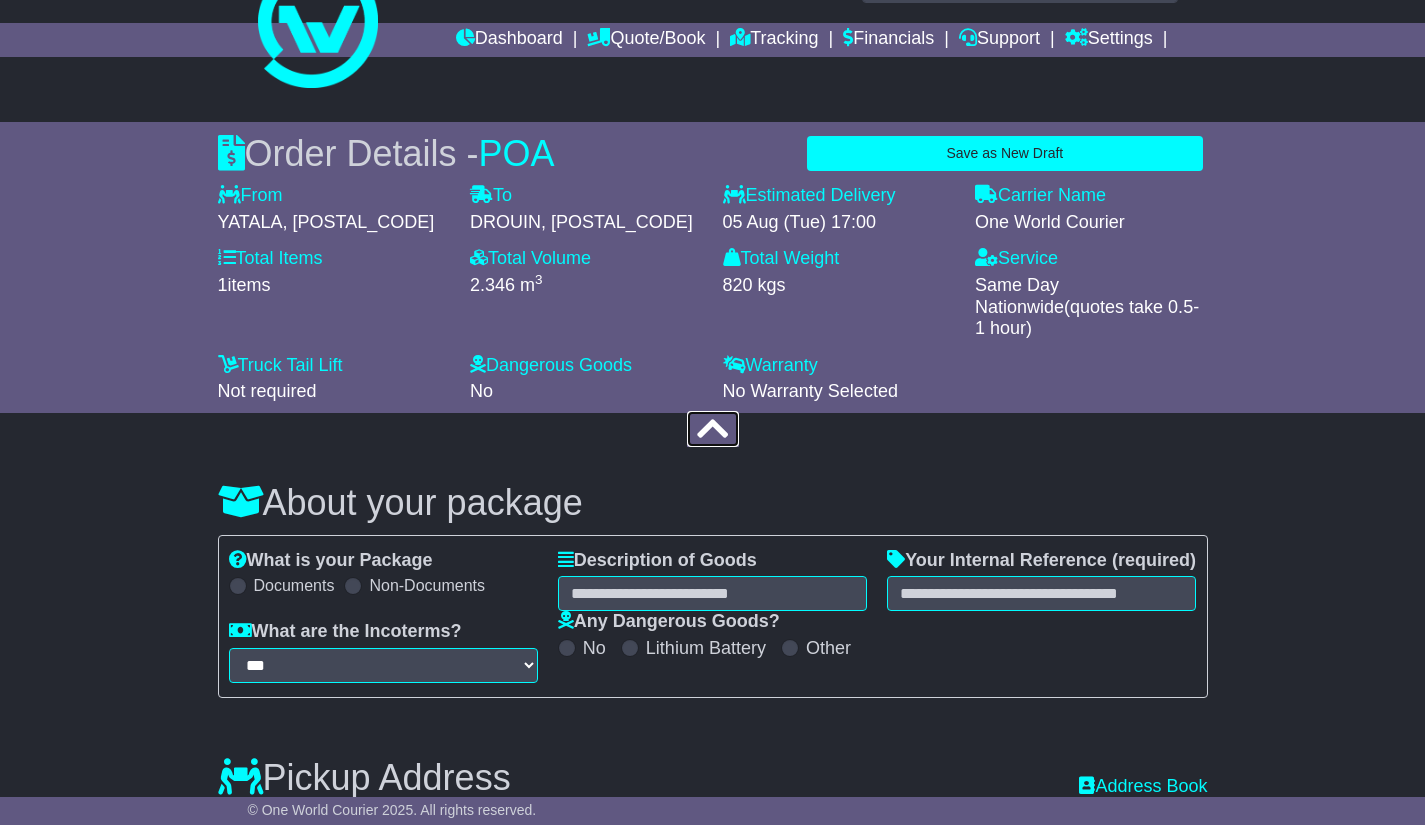click at bounding box center [713, 429] 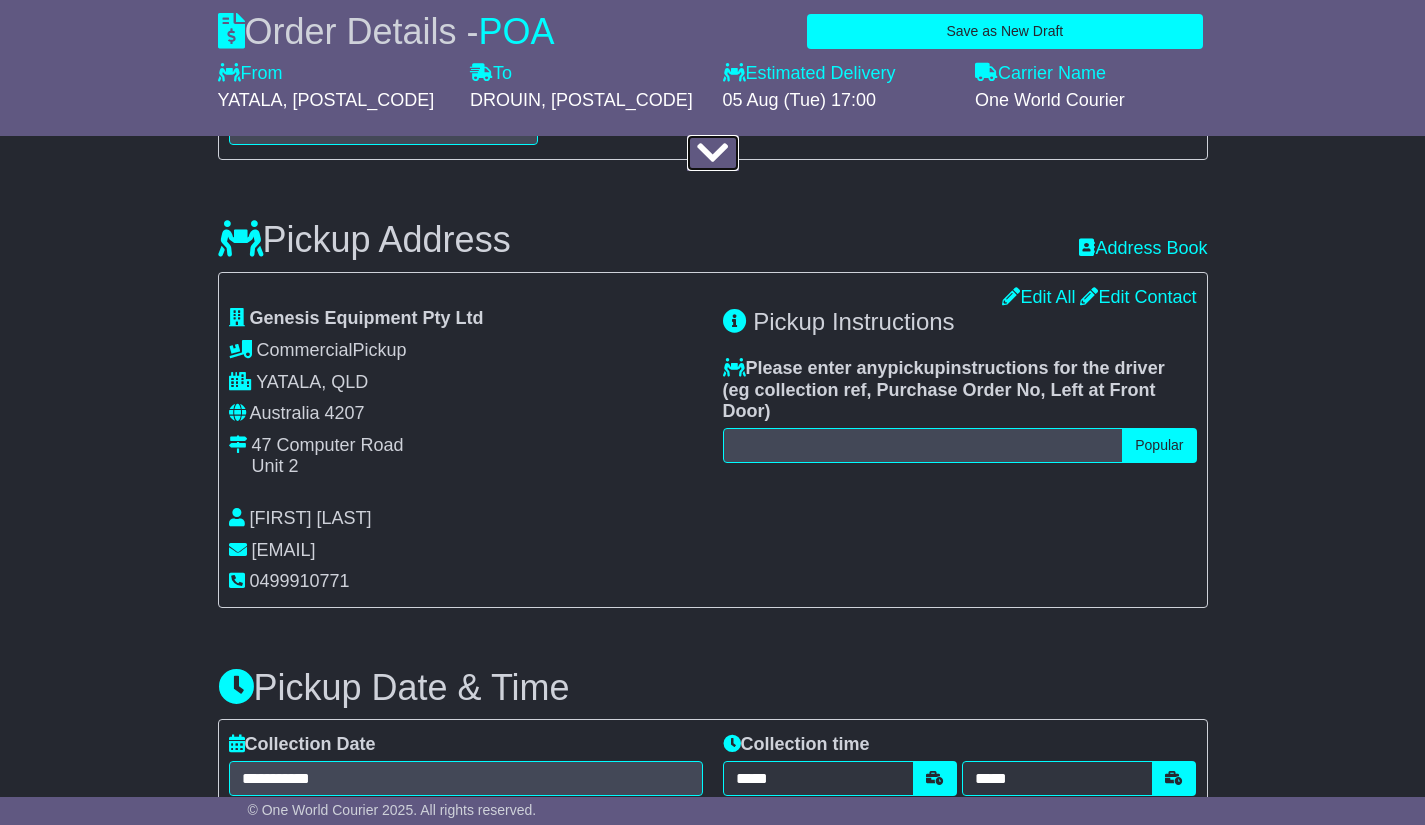 scroll, scrollTop: 442, scrollLeft: 0, axis: vertical 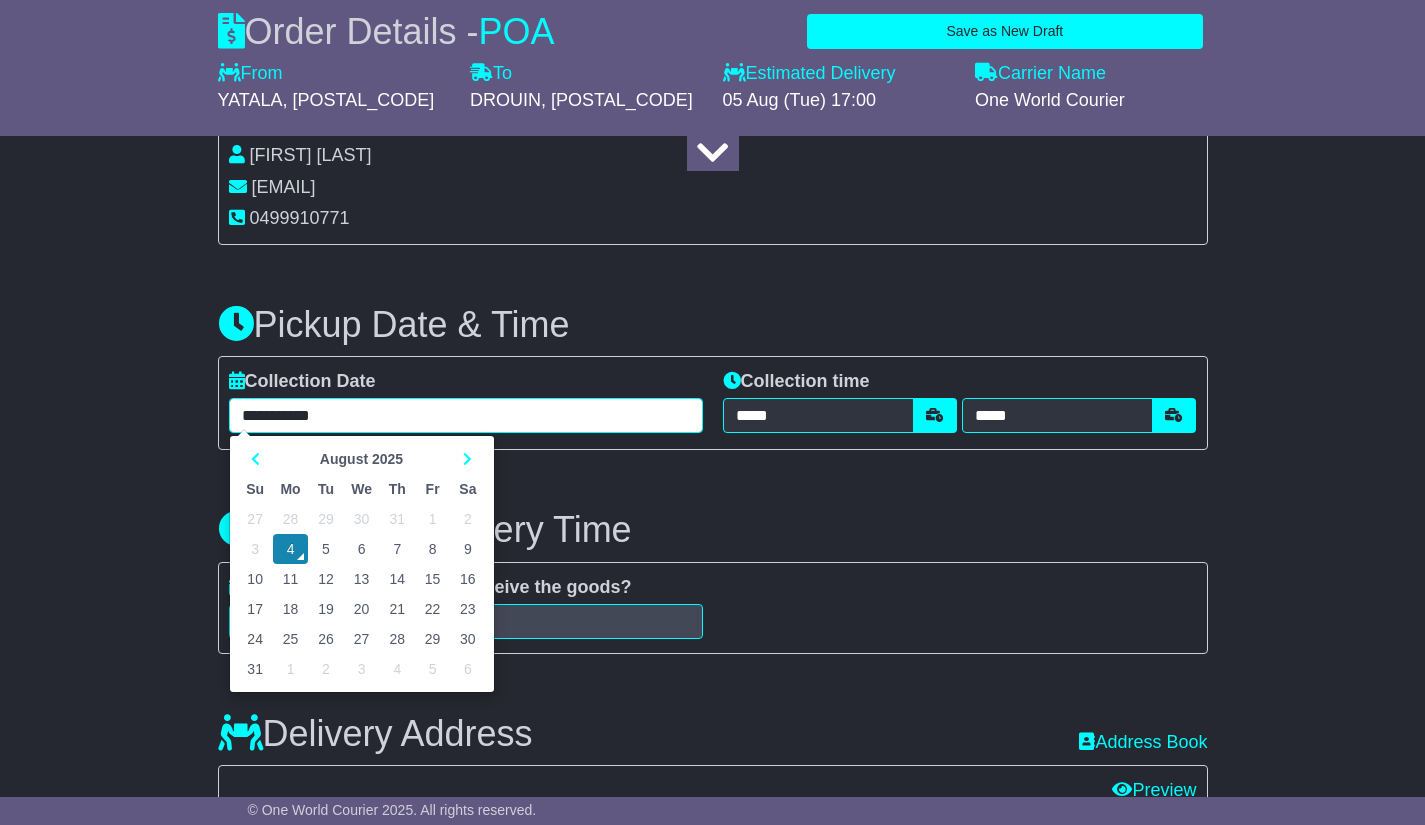 click on "**********" at bounding box center (466, 415) 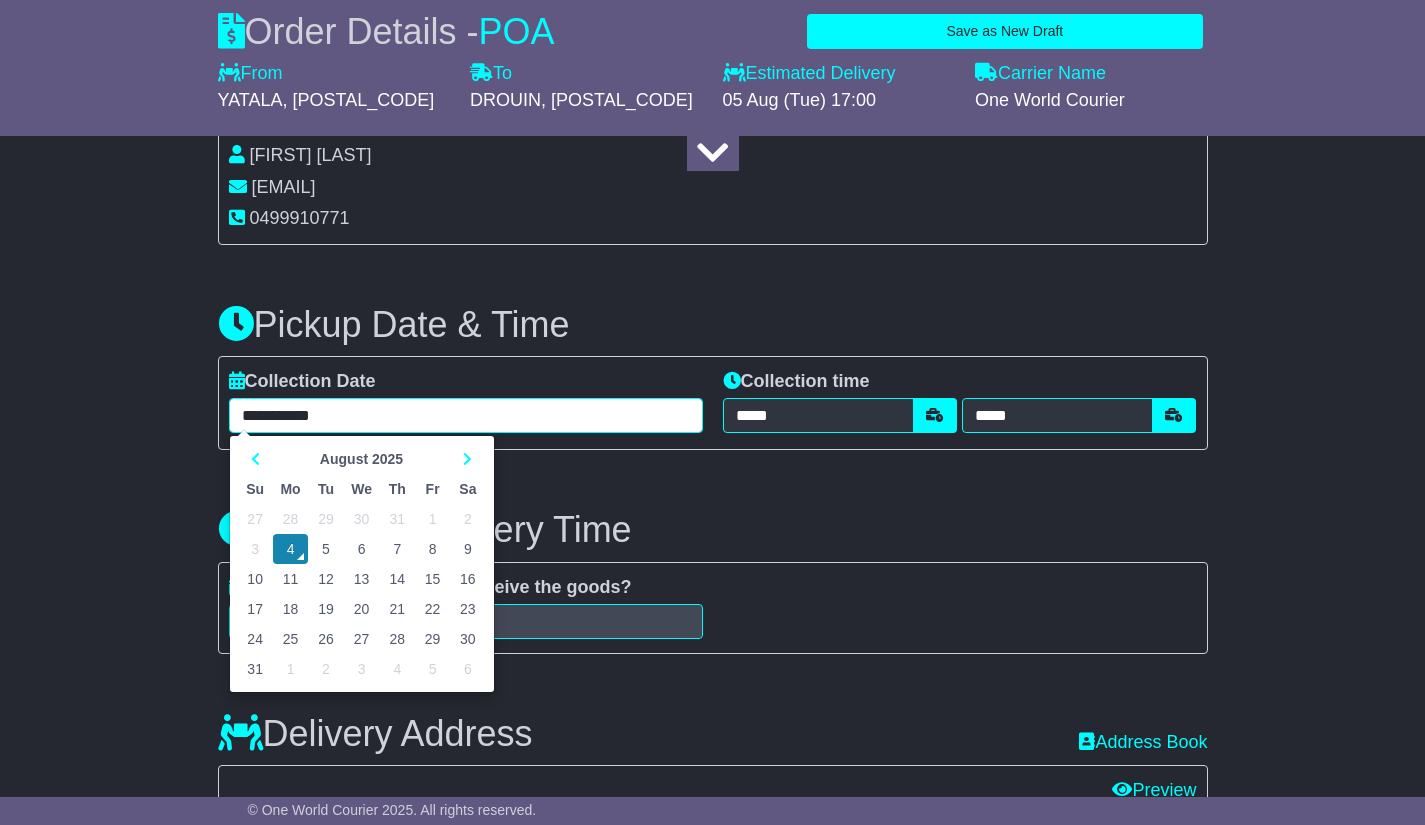 click on "20" at bounding box center [362, 609] 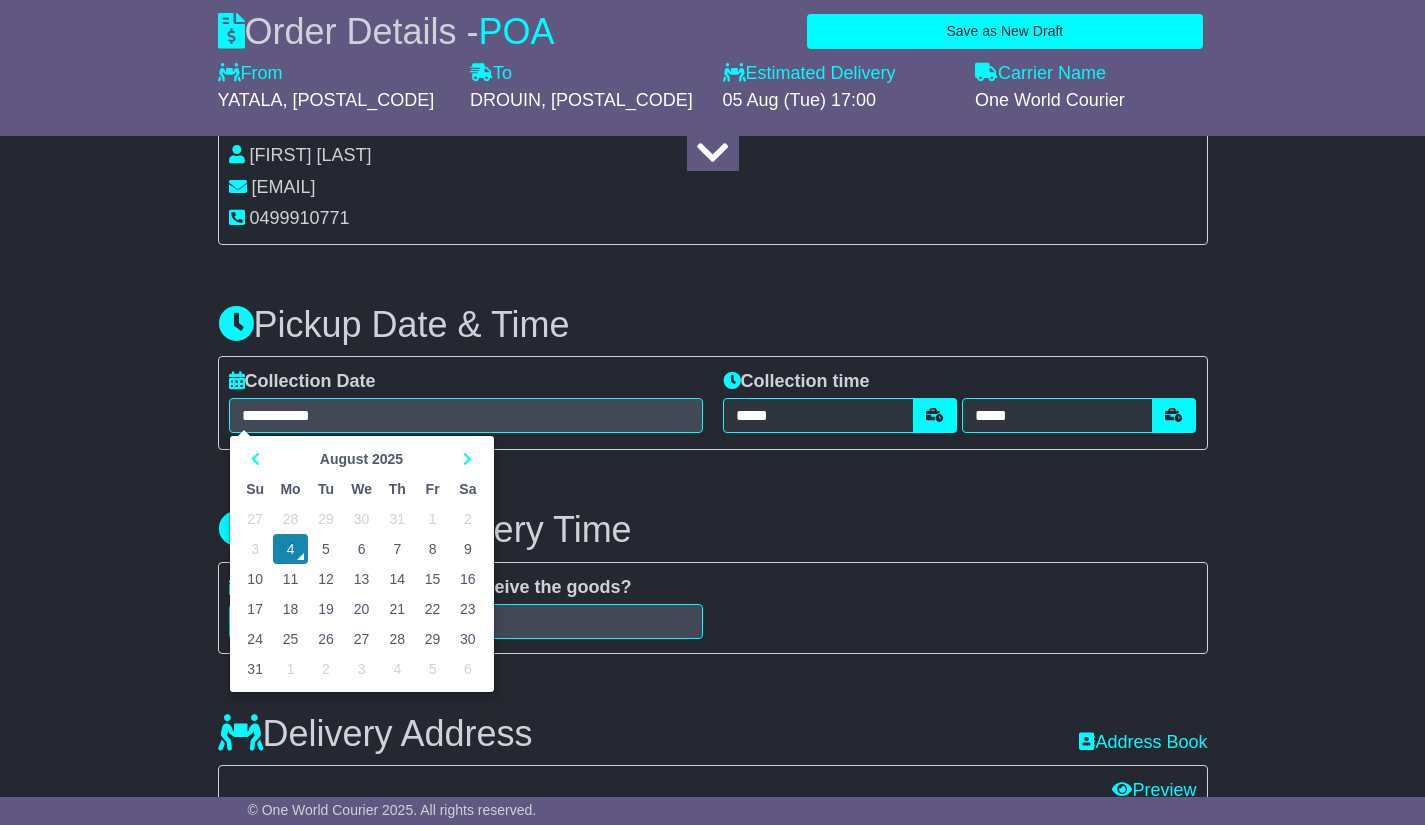 type on "**********" 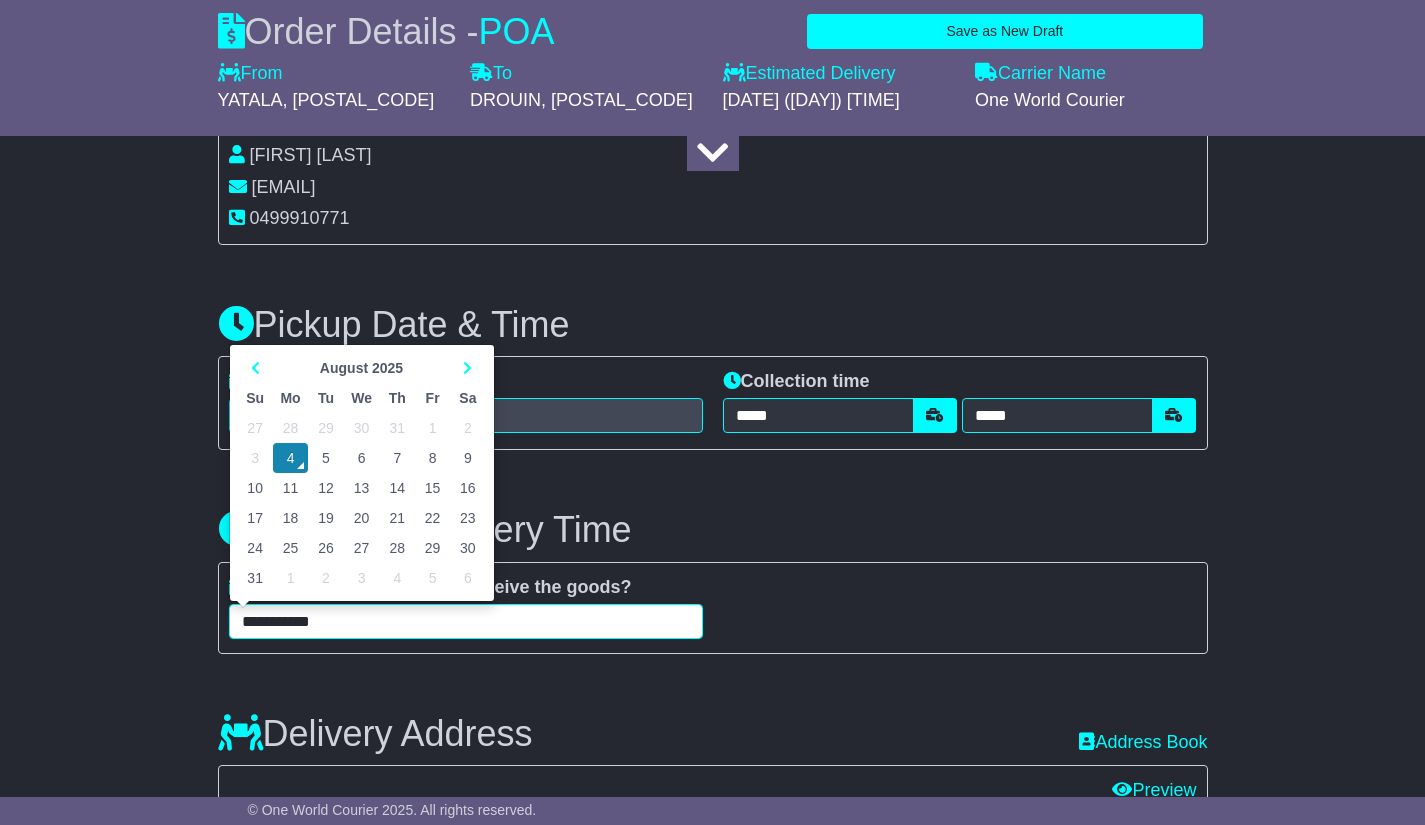 click on "**********" at bounding box center [466, 621] 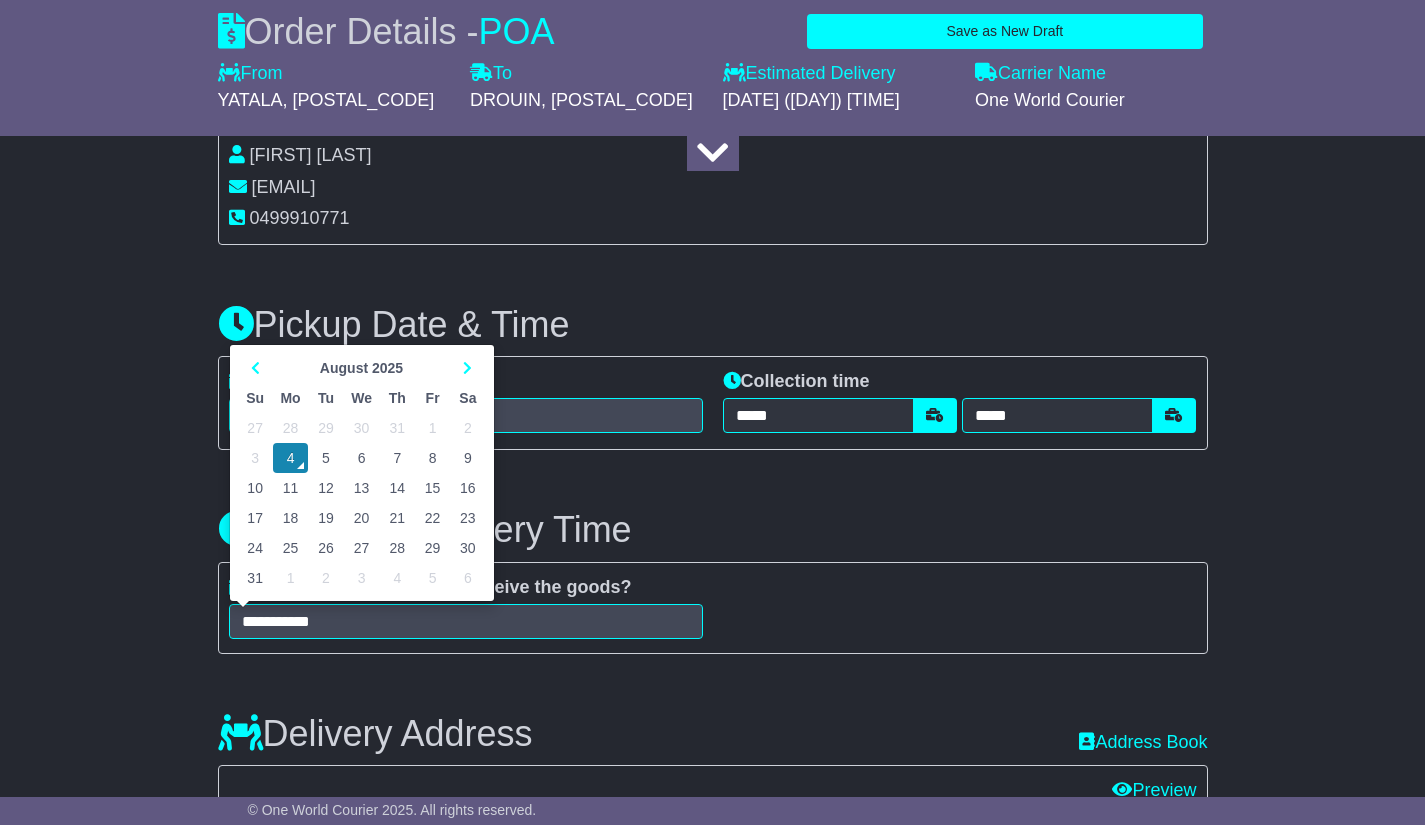 click on "**********" at bounding box center (713, 566) 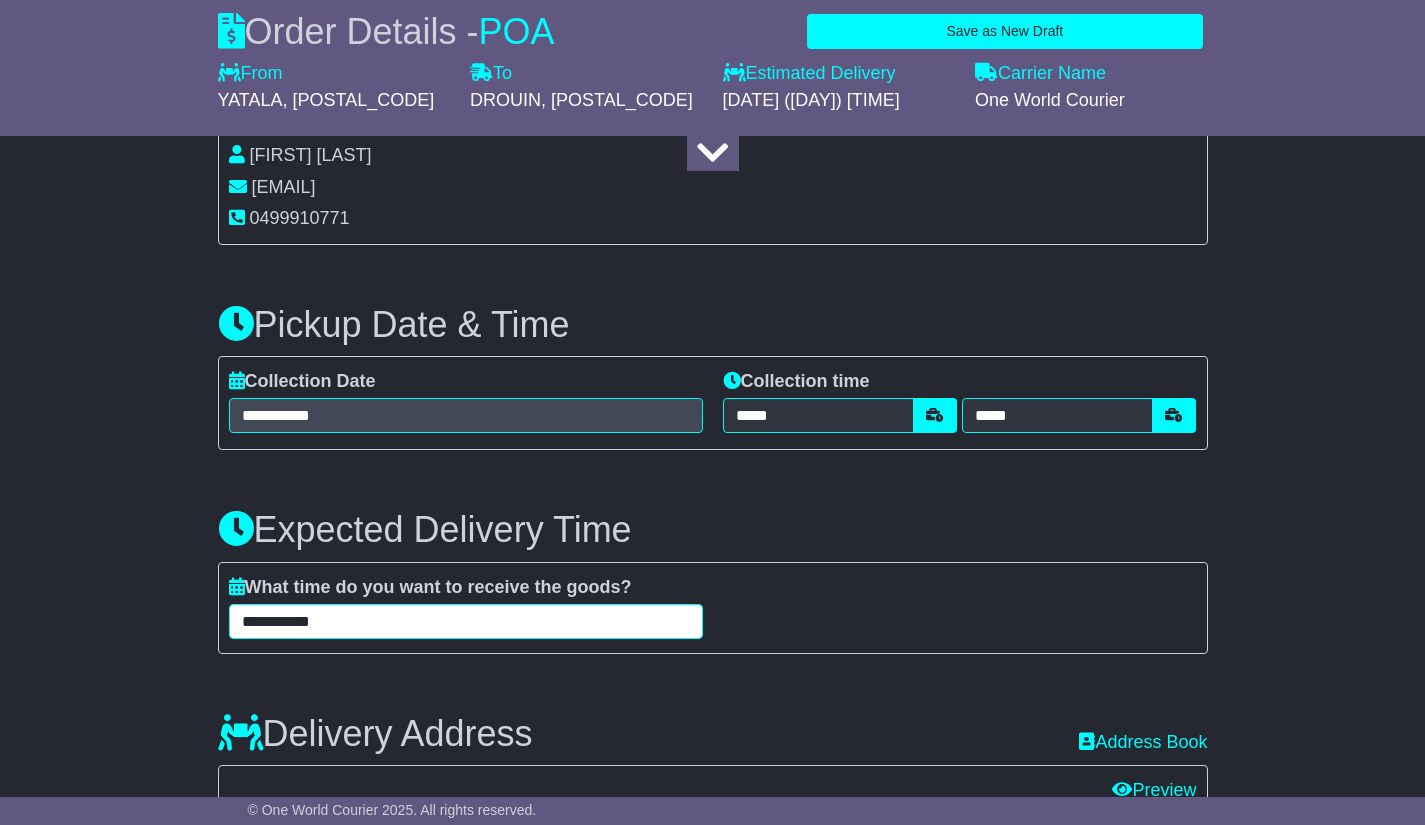 click on "**********" at bounding box center (466, 621) 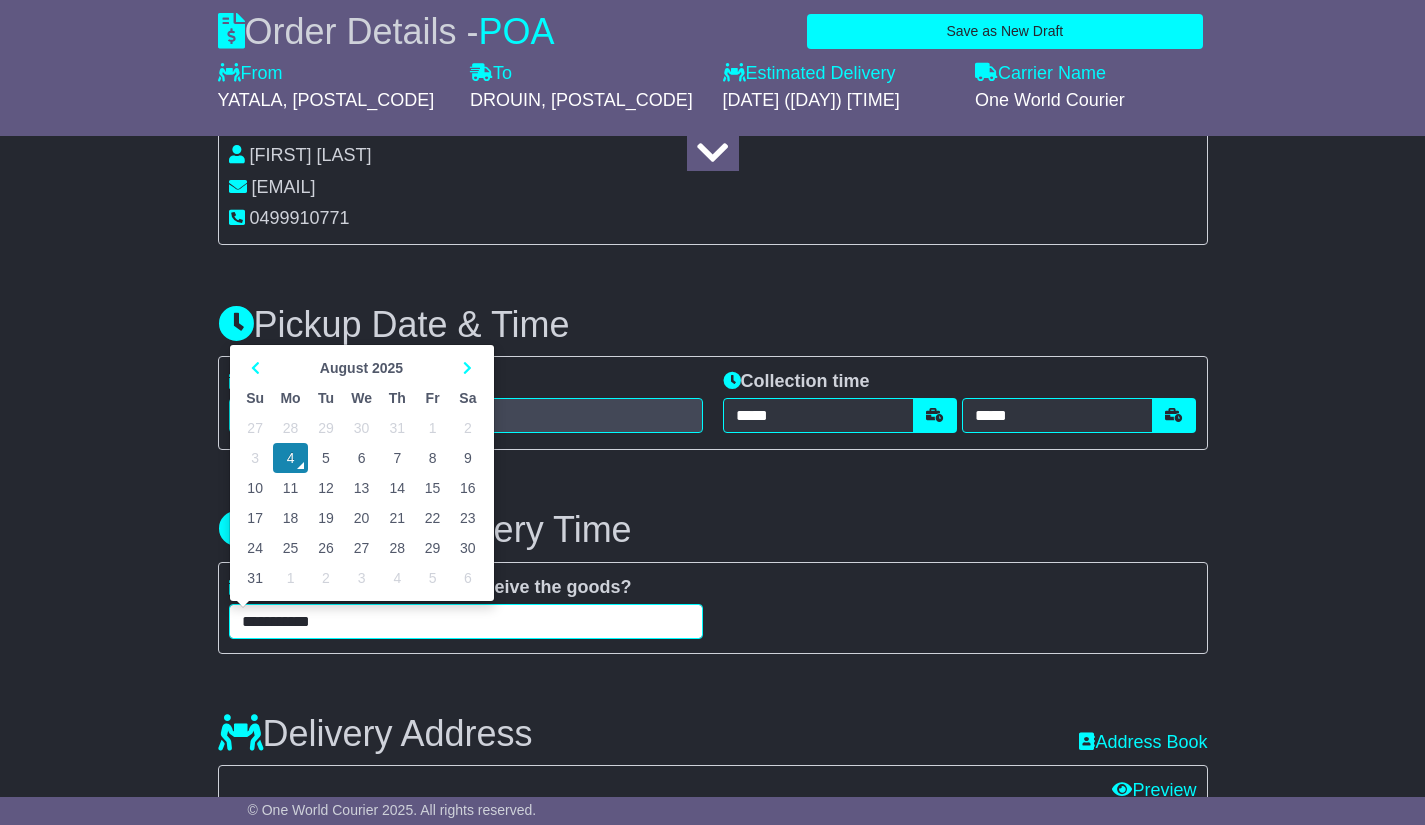 click on "27" at bounding box center (362, 548) 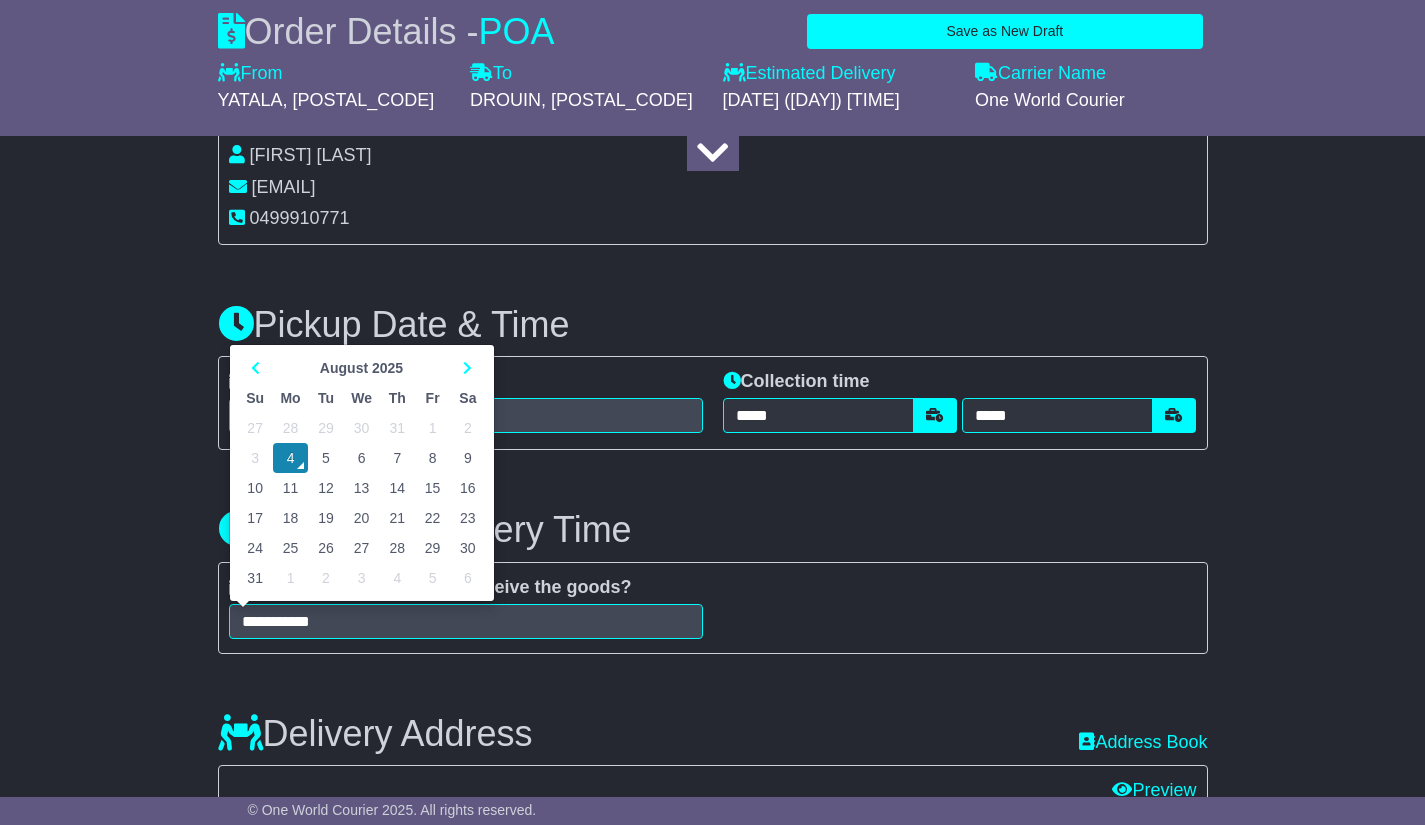 type on "**********" 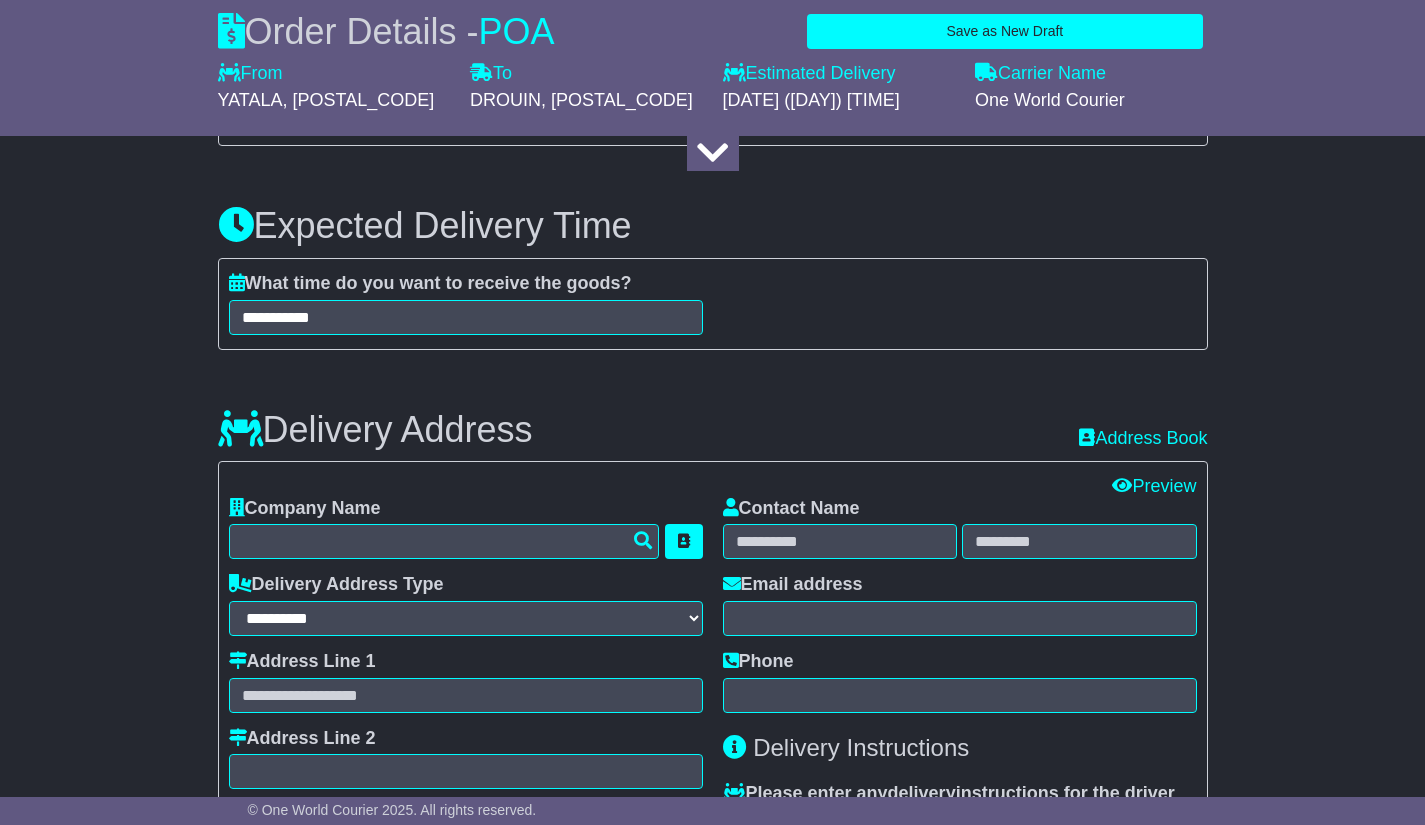 scroll, scrollTop: 1300, scrollLeft: 0, axis: vertical 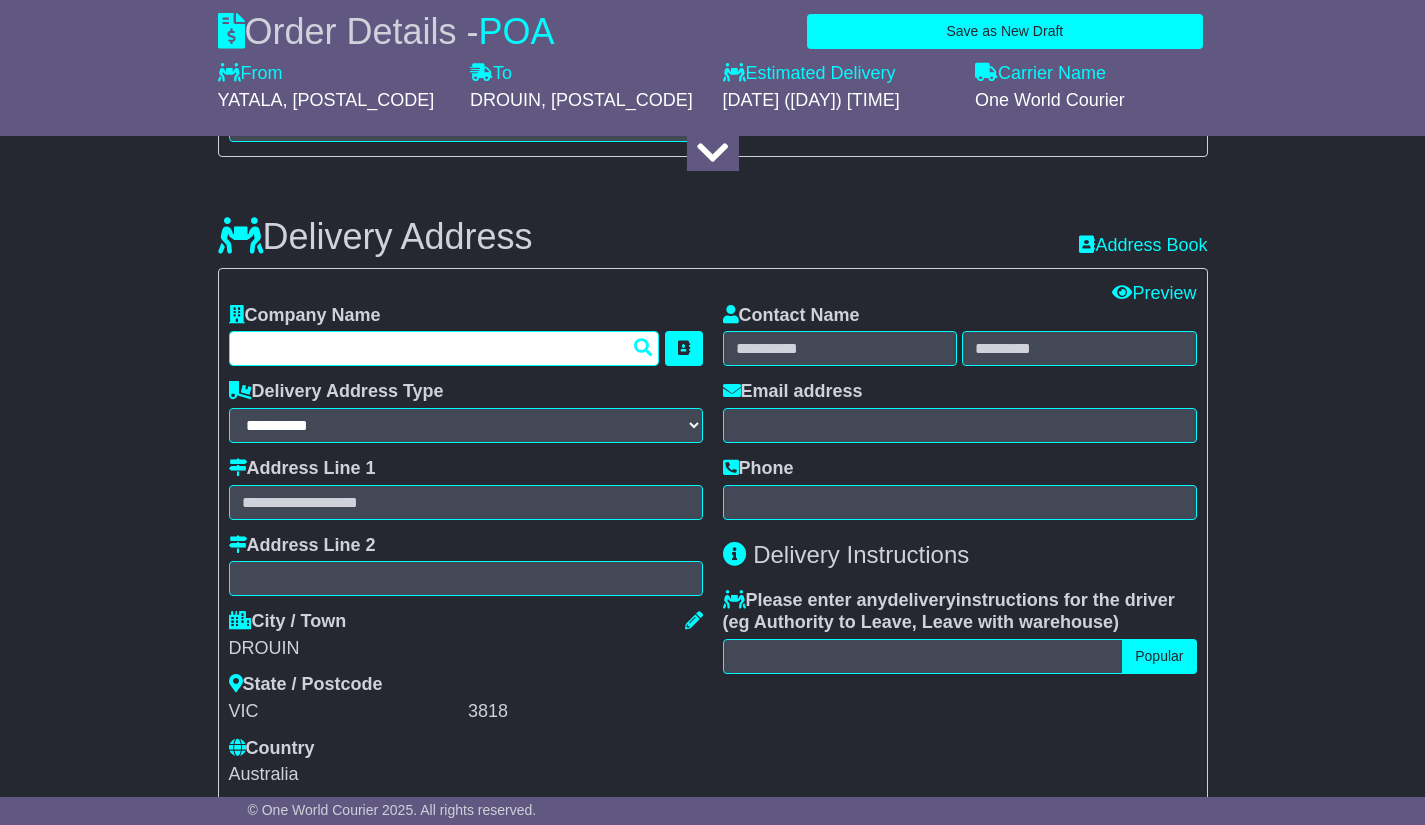 click at bounding box center [444, 348] 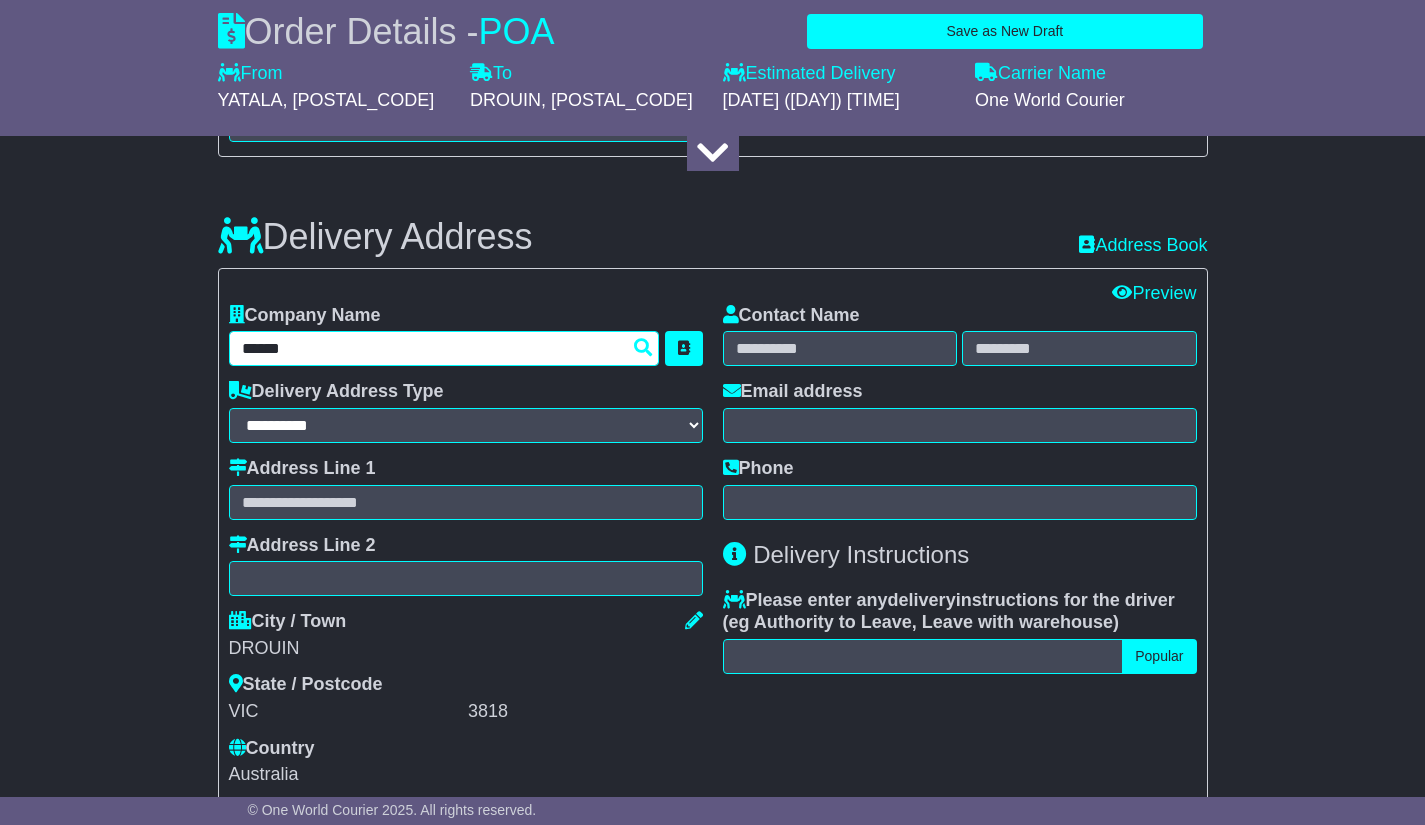 click on "******" at bounding box center (444, 348) 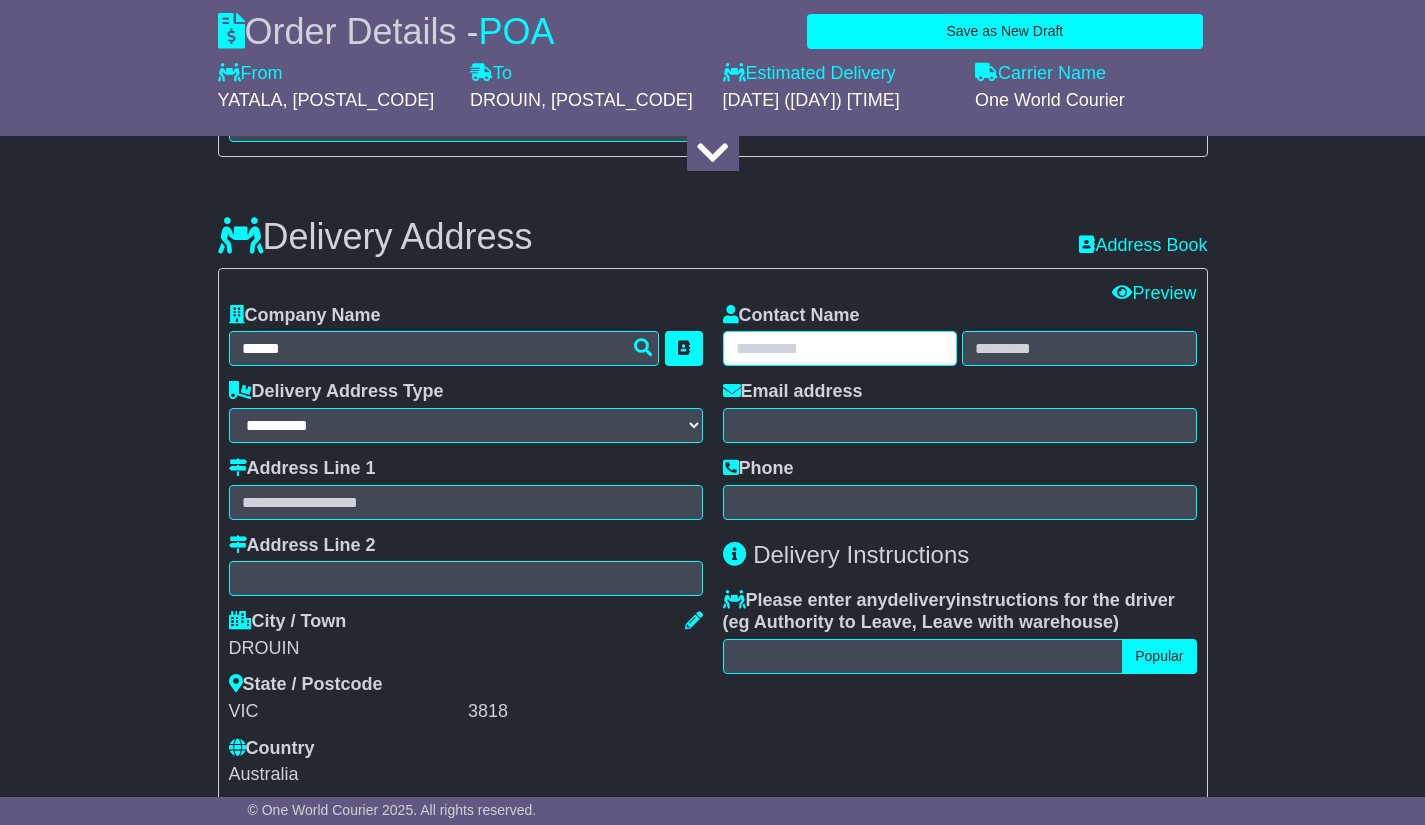 click at bounding box center [840, 348] 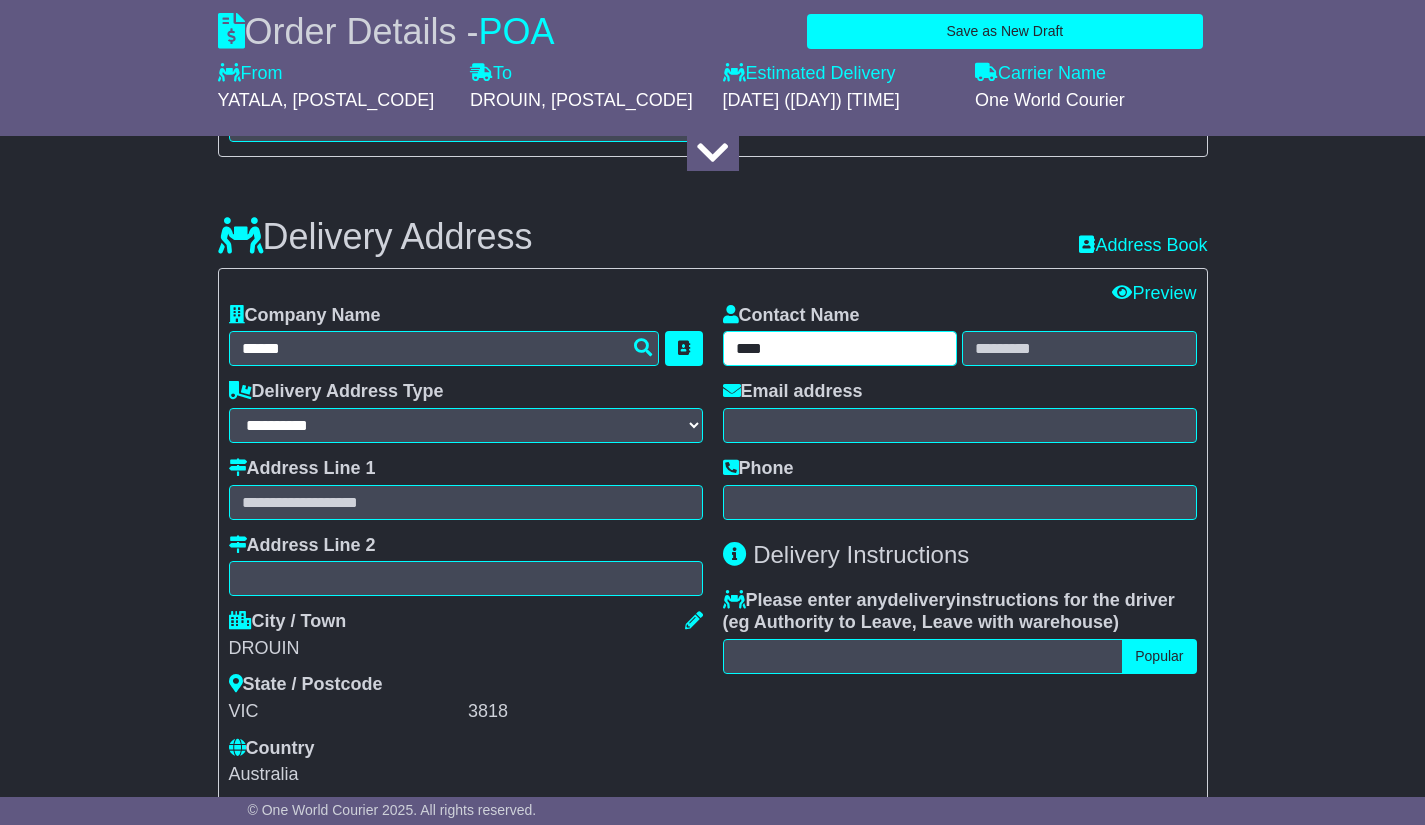 type on "****" 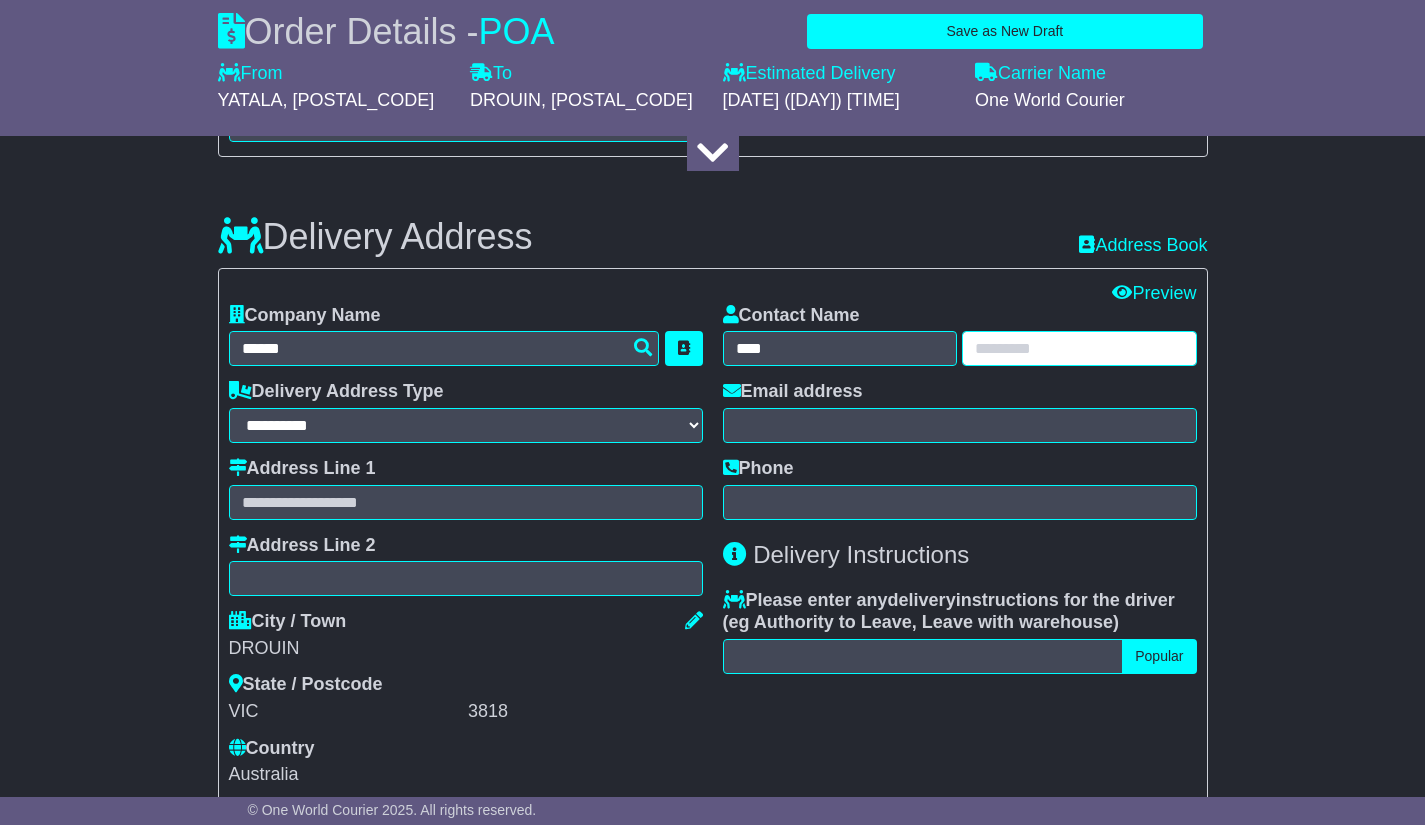 click at bounding box center [1079, 348] 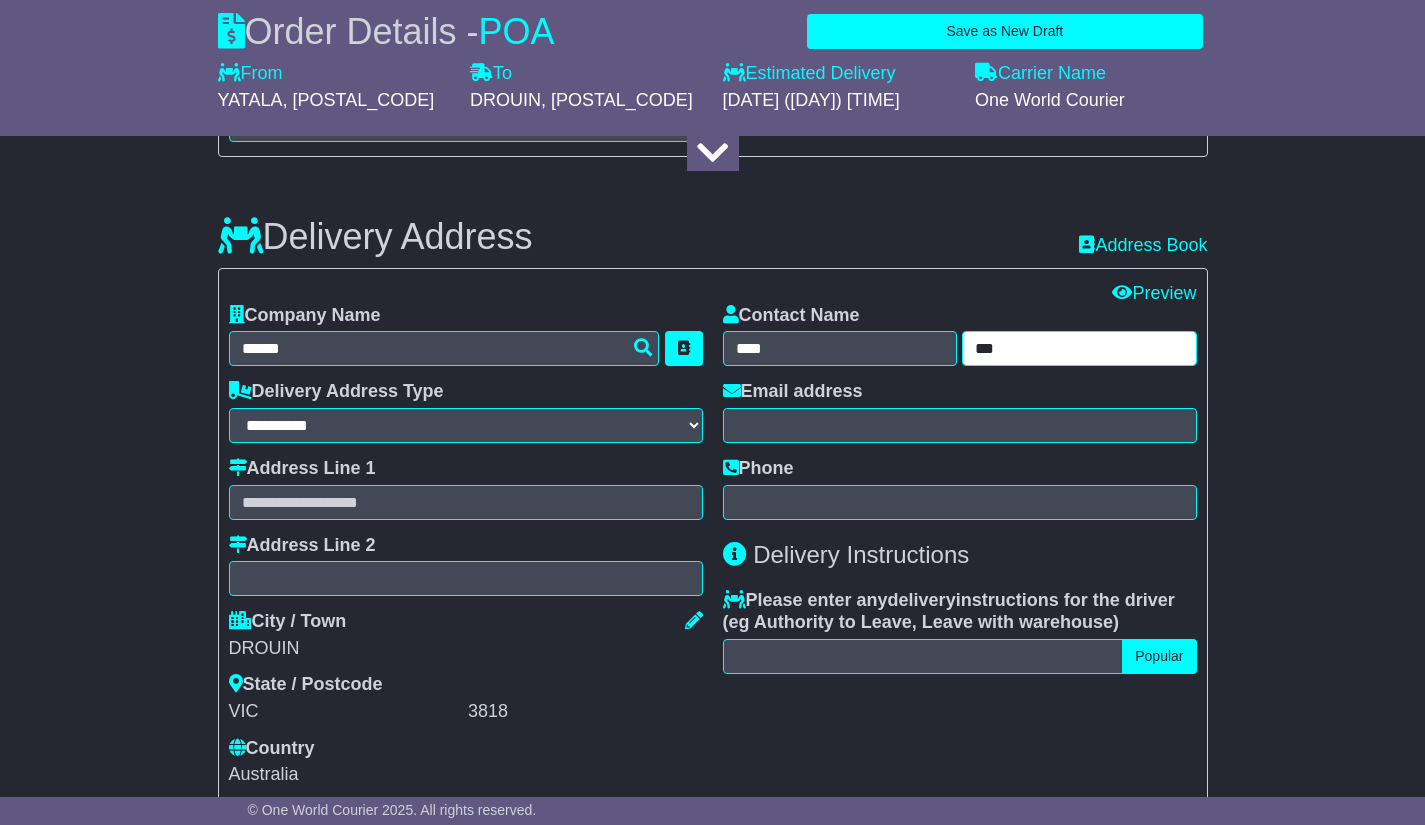 type on "***" 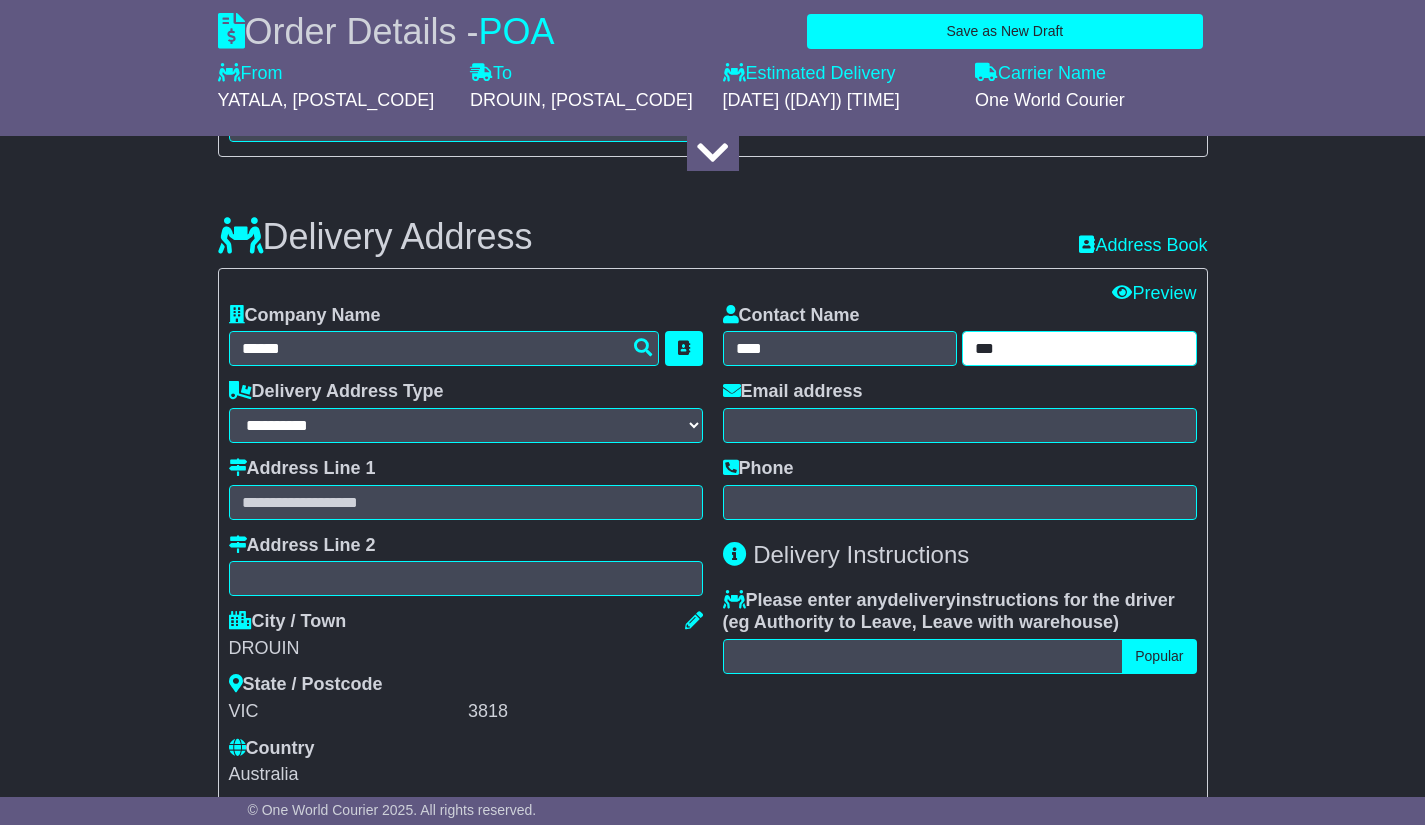 click on "***" at bounding box center [1079, 348] 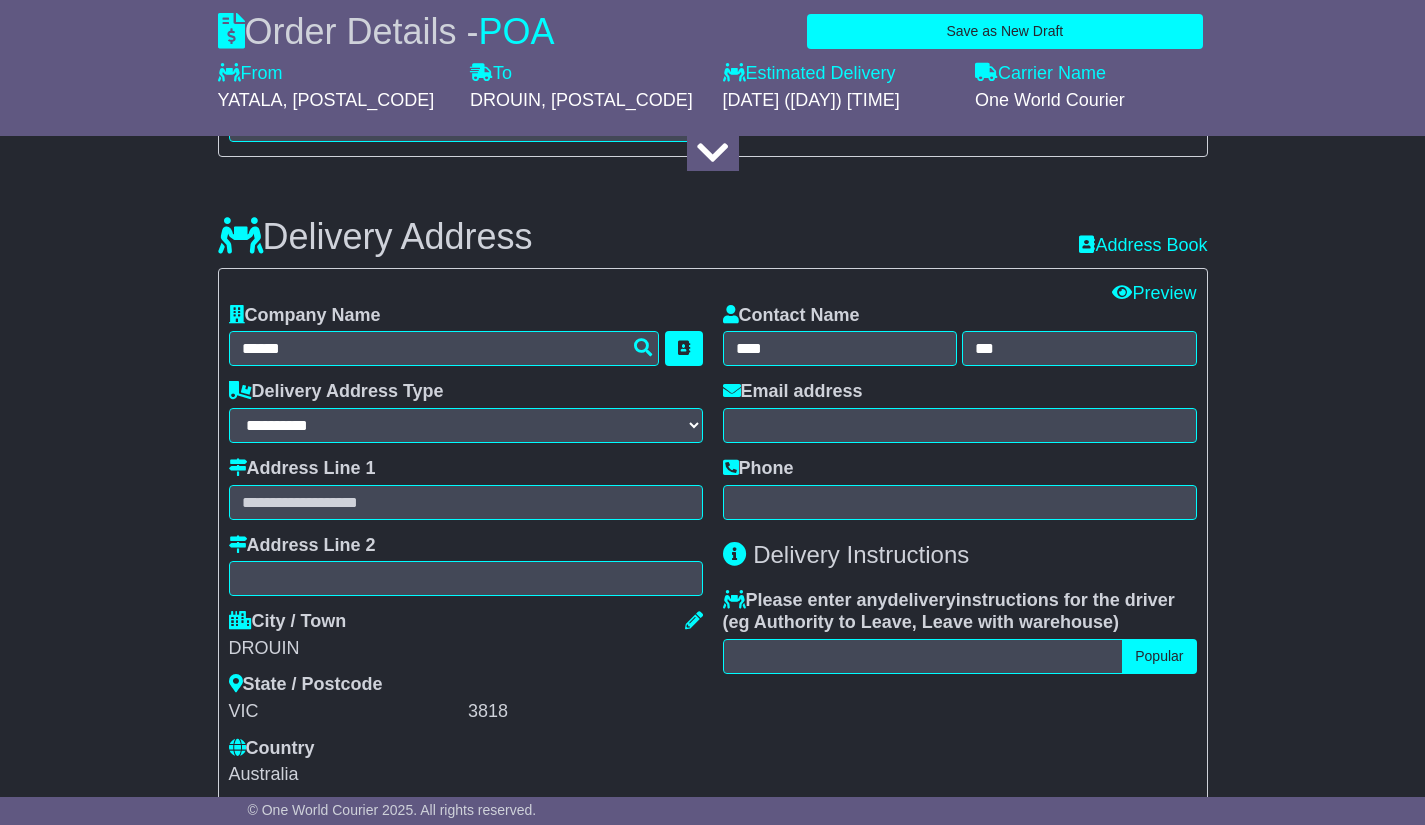 click on "Email address" at bounding box center [960, 412] 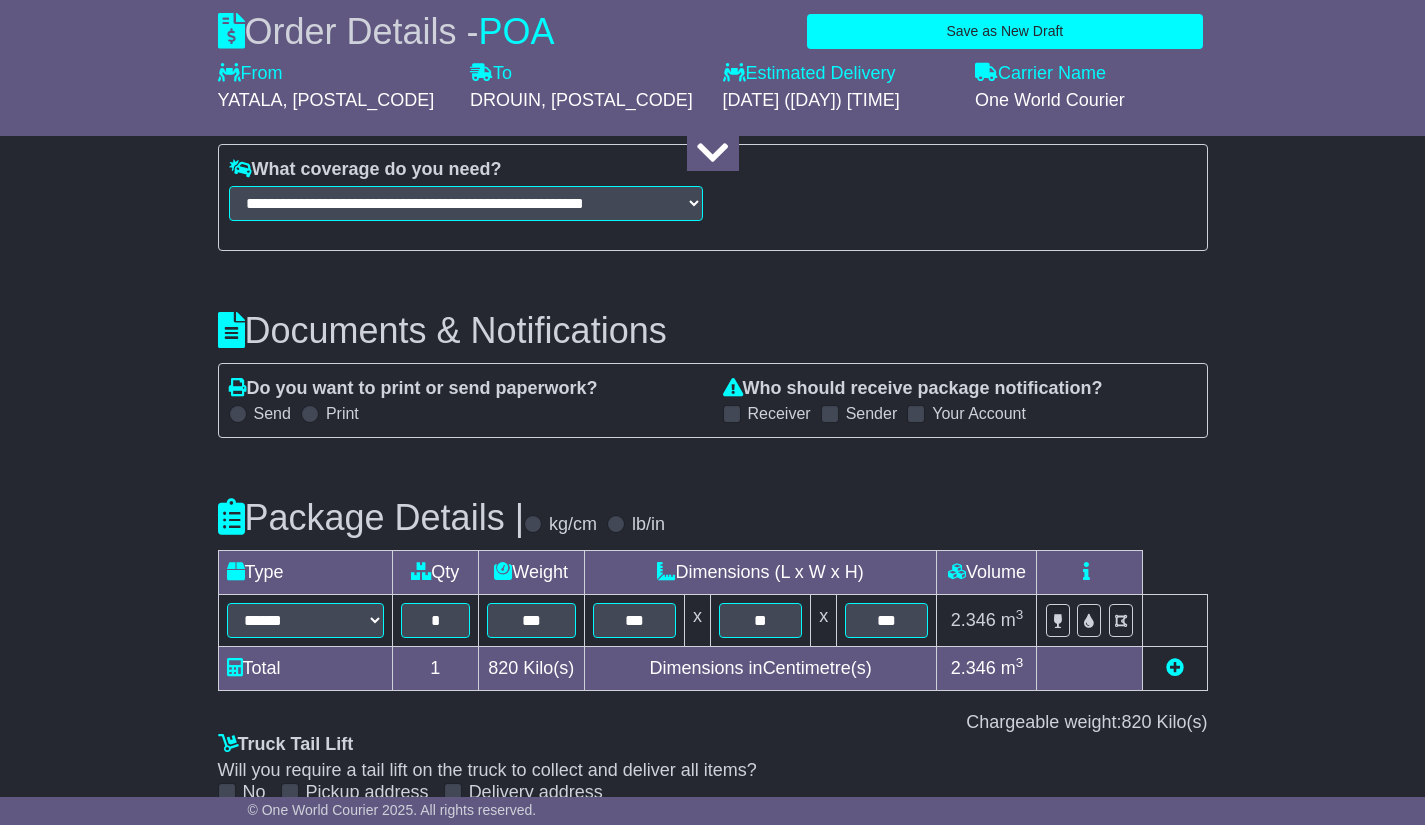 scroll, scrollTop: 2528, scrollLeft: 0, axis: vertical 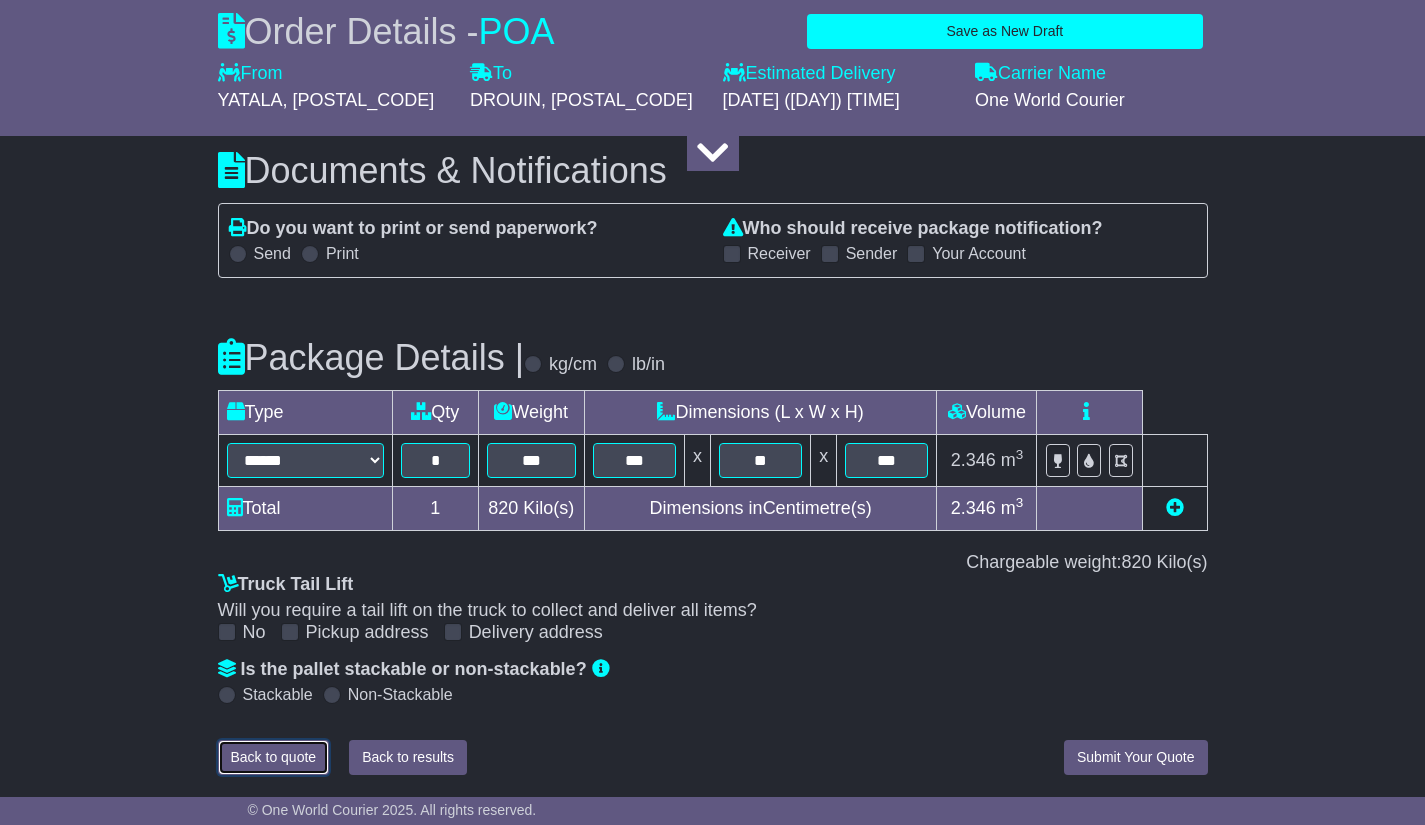 click on "Back to quote" at bounding box center [274, 757] 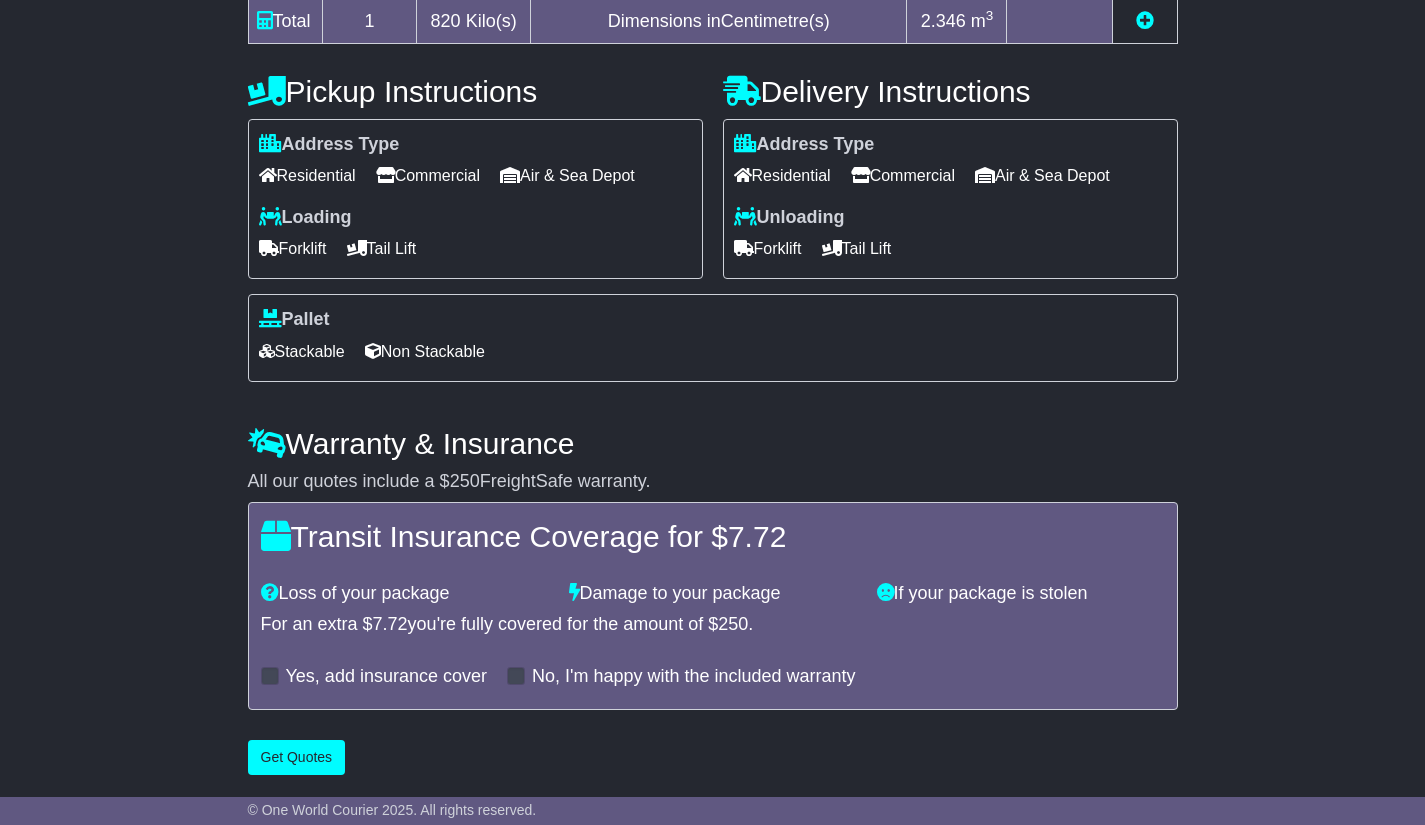 scroll, scrollTop: 0, scrollLeft: 0, axis: both 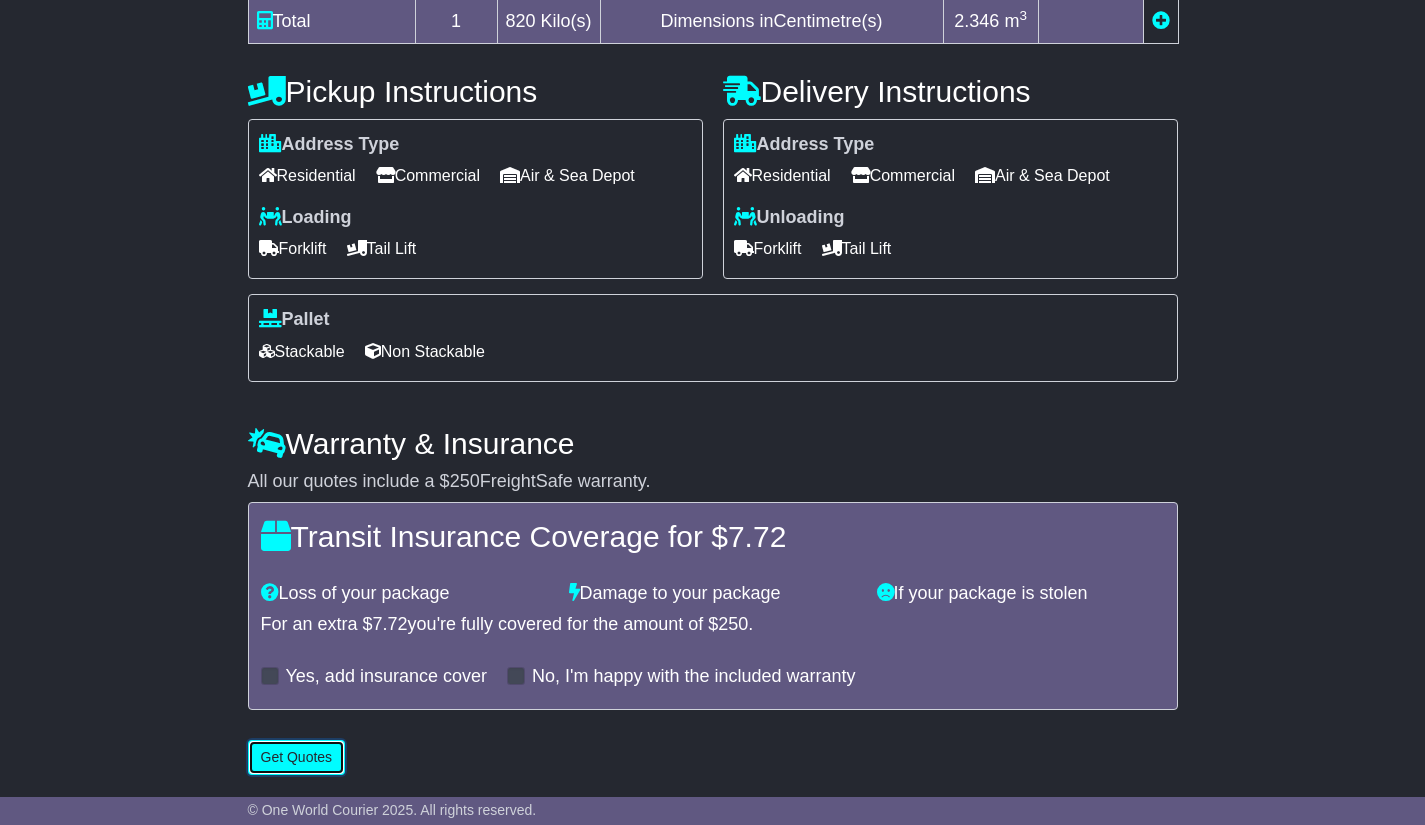 click on "Get Quotes" at bounding box center [297, 757] 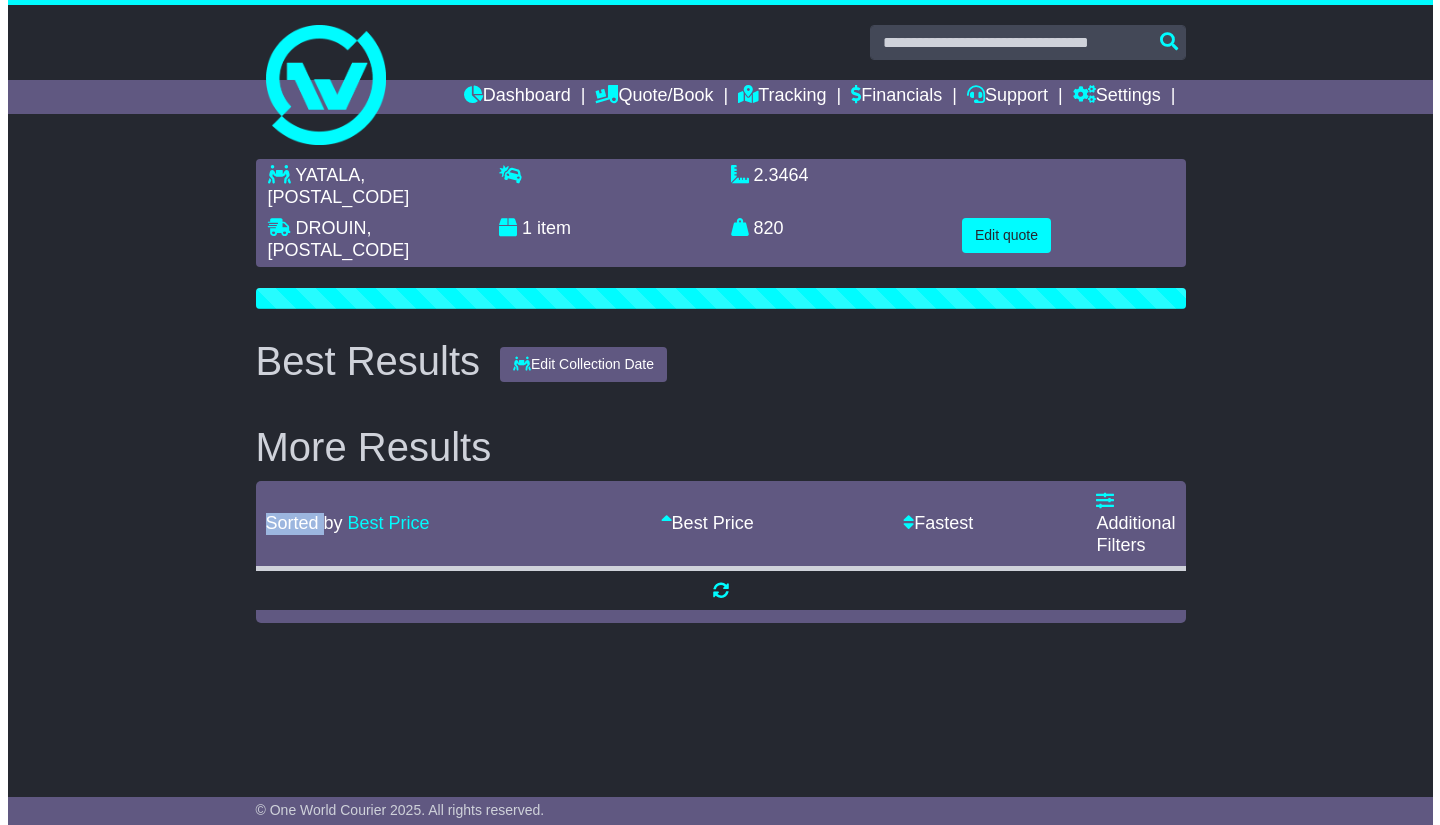 scroll, scrollTop: 0, scrollLeft: 0, axis: both 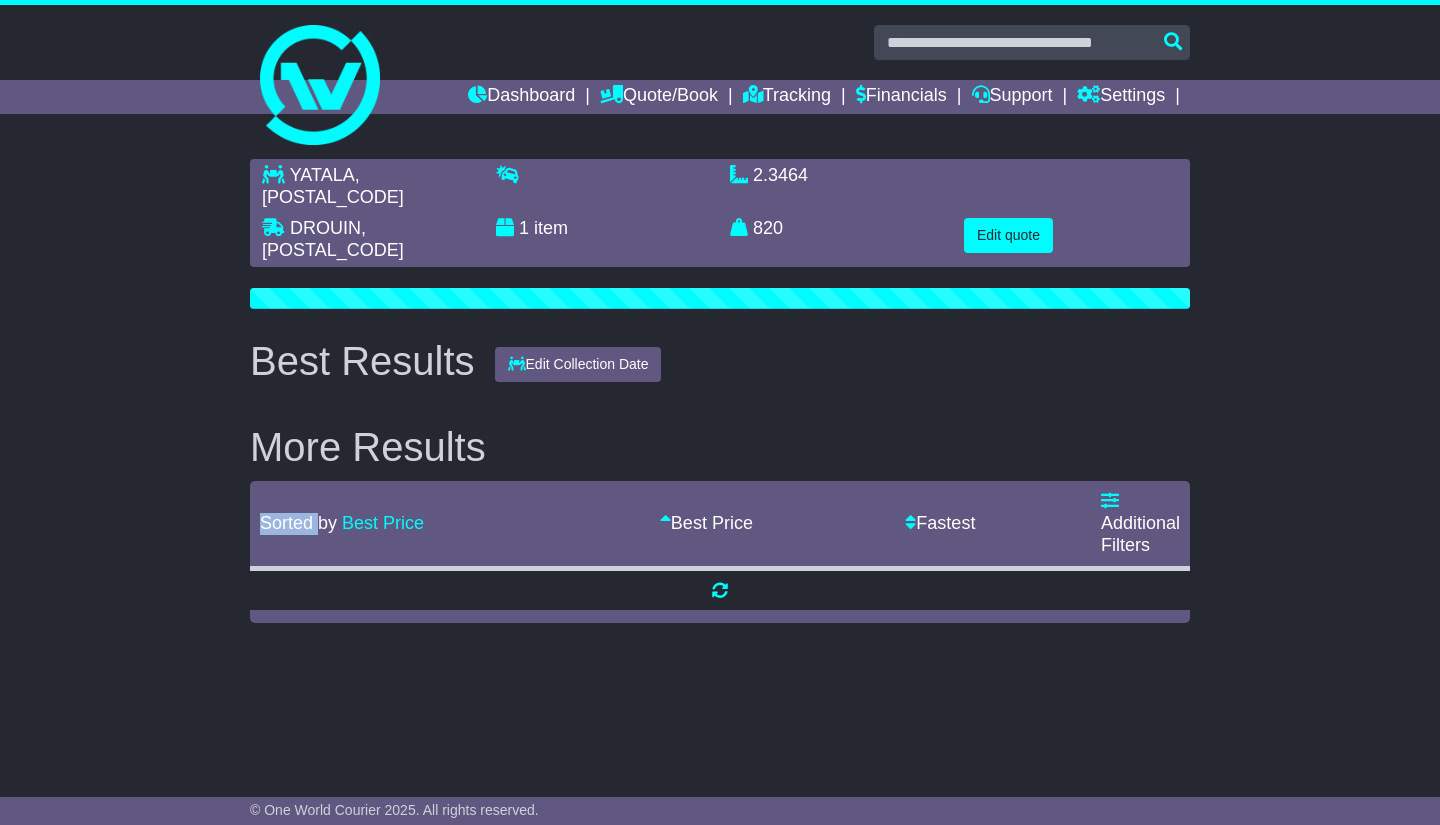click on "Dashboard
Quote/Book
Domestic
International Saved Quotes" at bounding box center (720, 405) 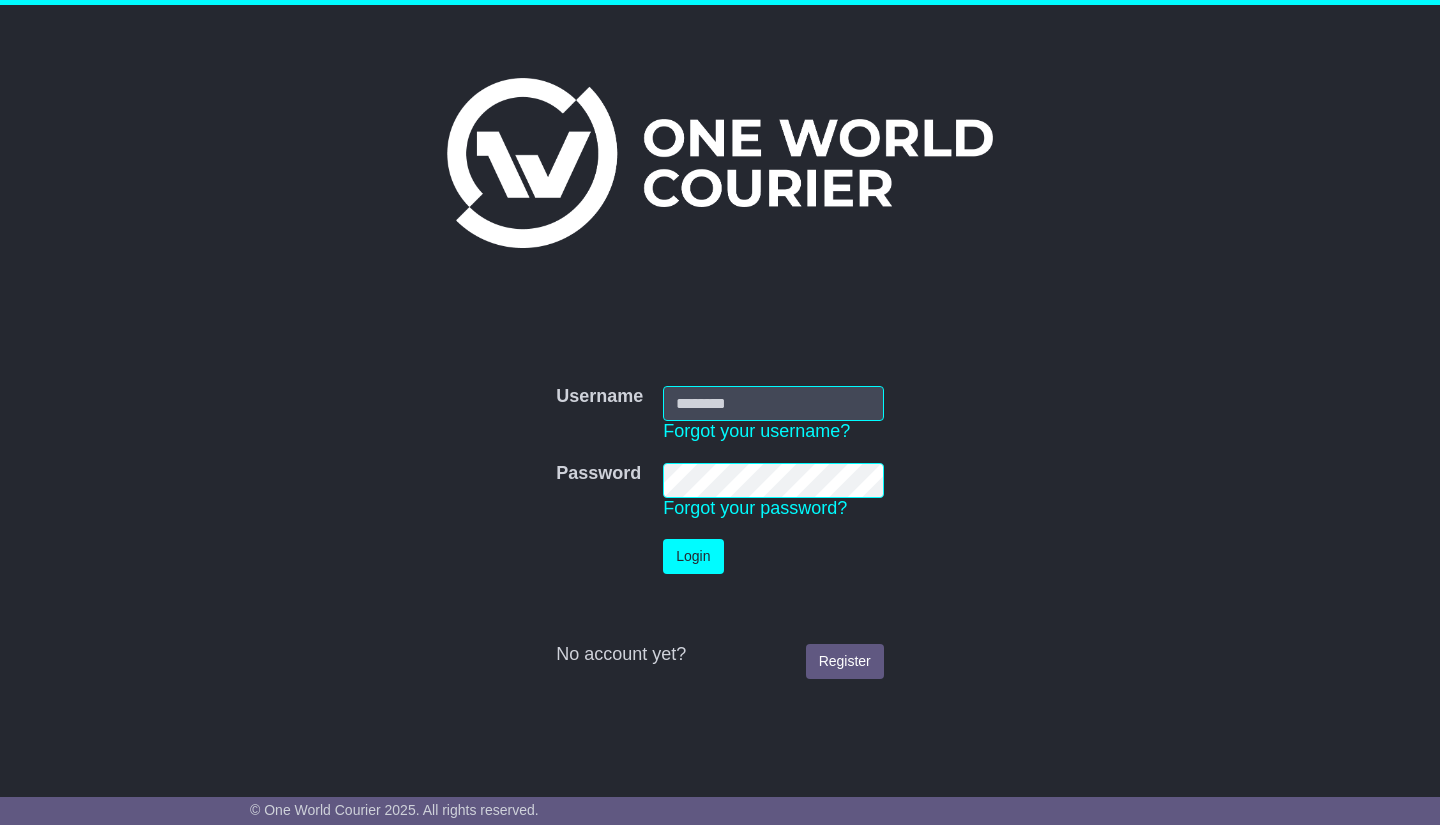 scroll, scrollTop: 0, scrollLeft: 0, axis: both 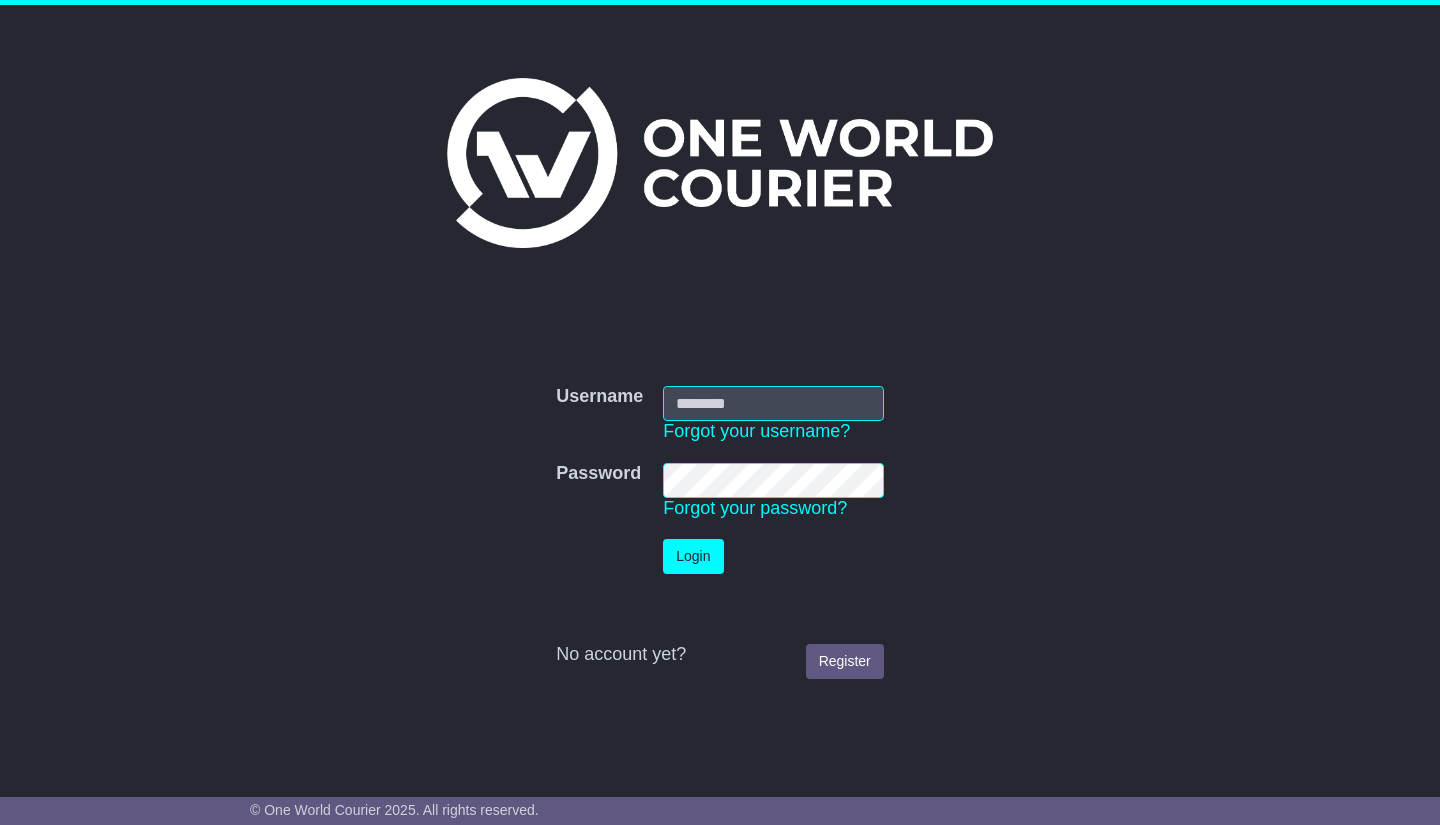 click on "Username" at bounding box center [773, 403] 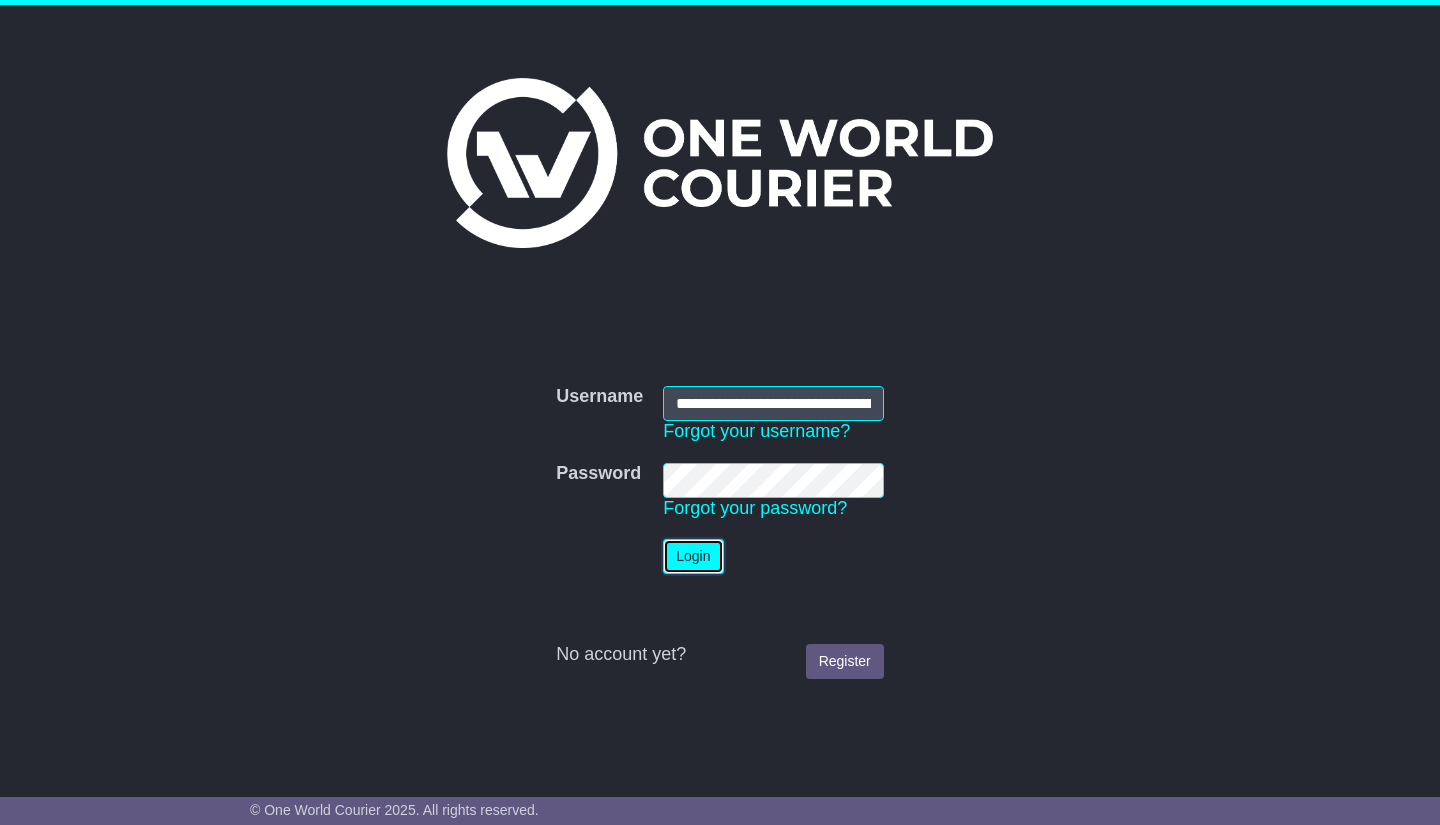 click on "Login" at bounding box center [693, 556] 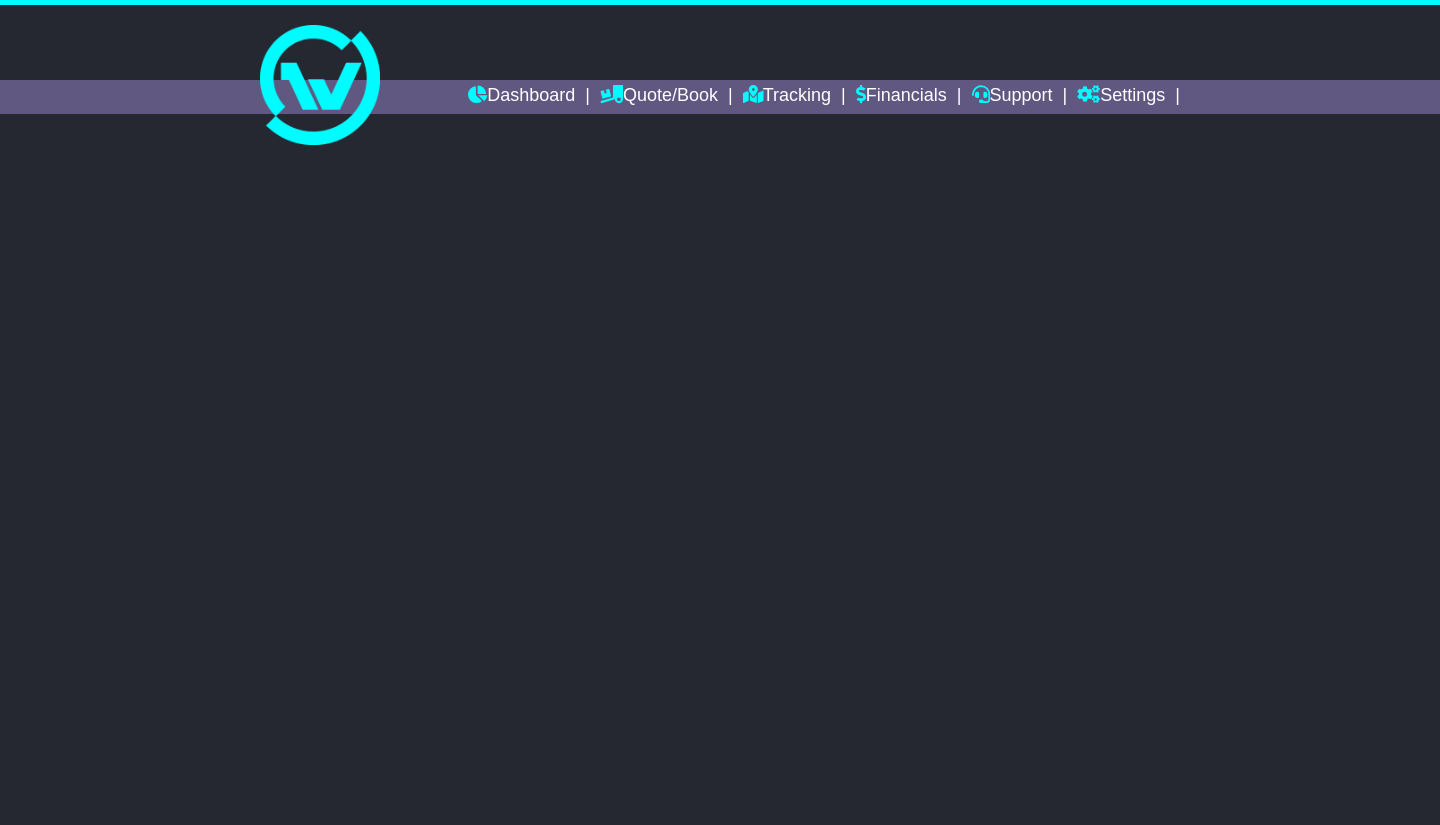 scroll, scrollTop: 0, scrollLeft: 0, axis: both 